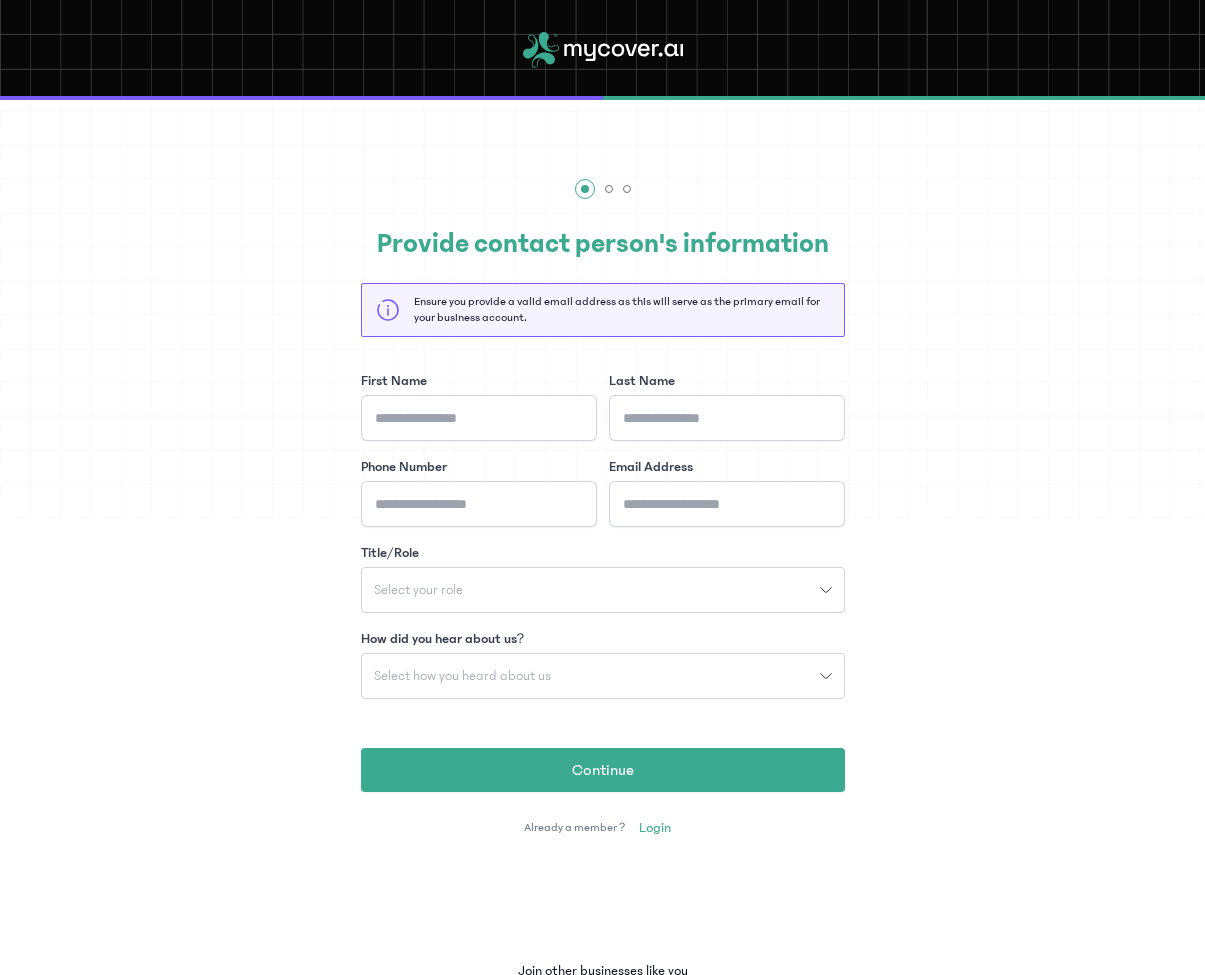 scroll, scrollTop: 0, scrollLeft: 0, axis: both 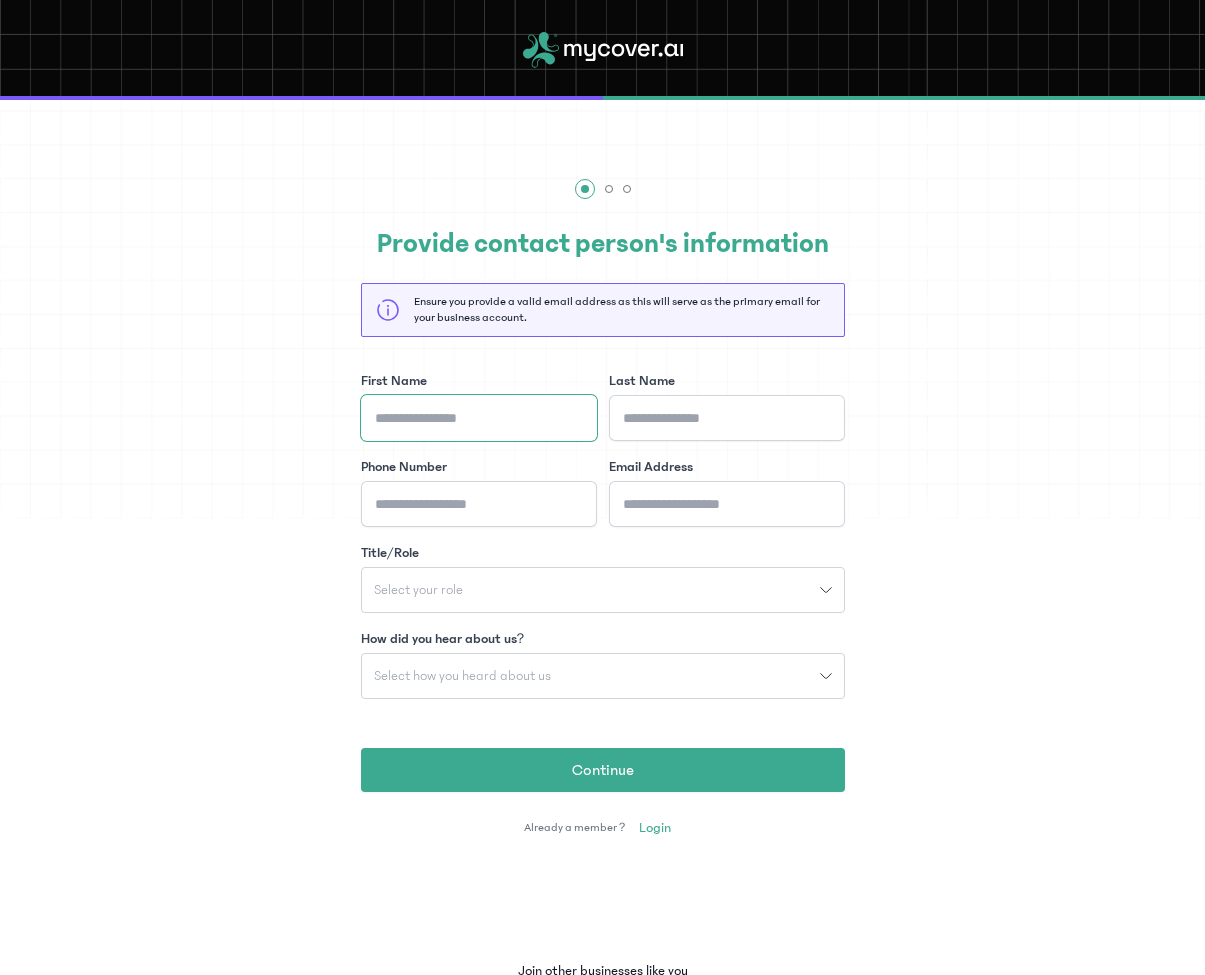 click on "First Name" at bounding box center (479, 418) 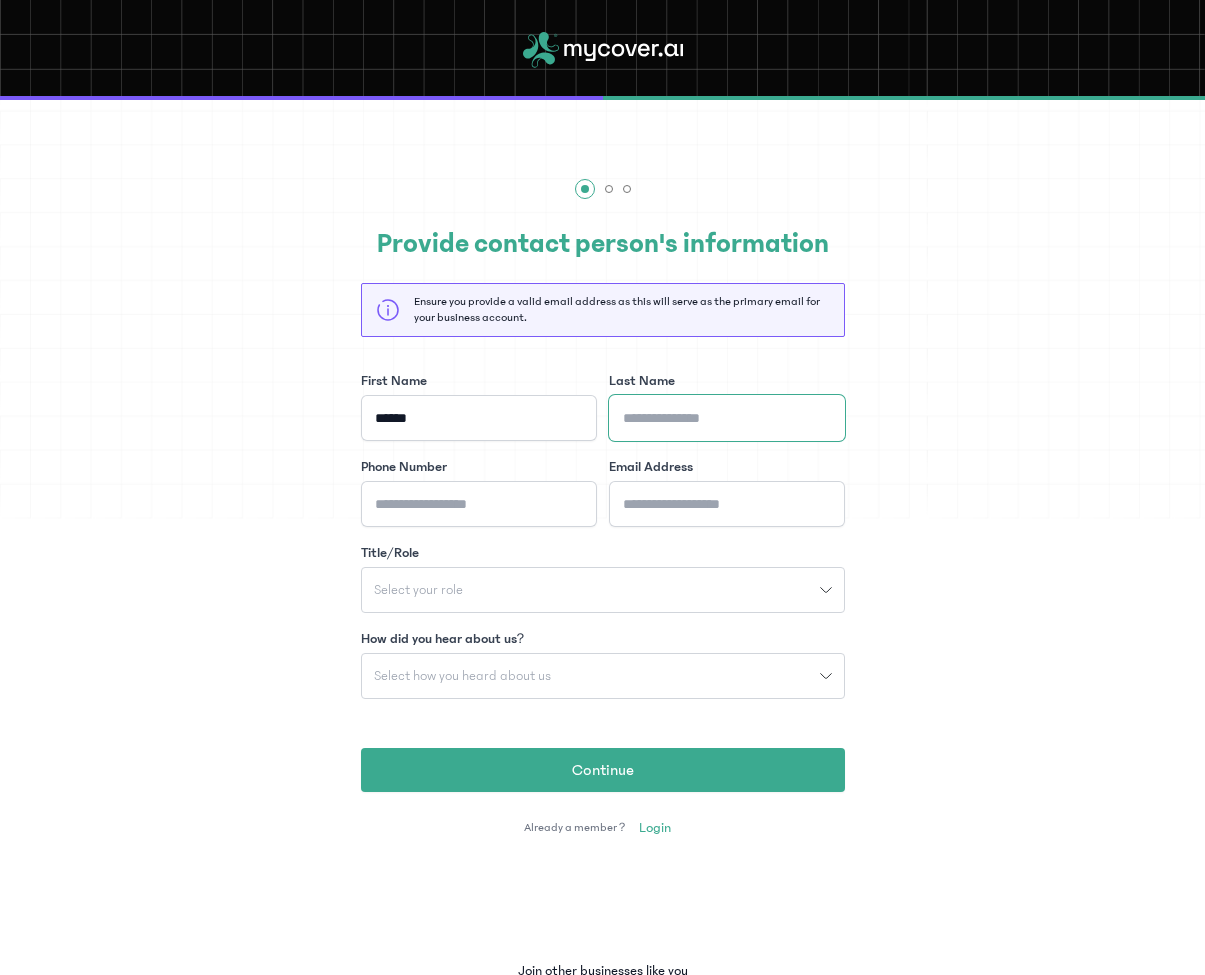 type on "*******" 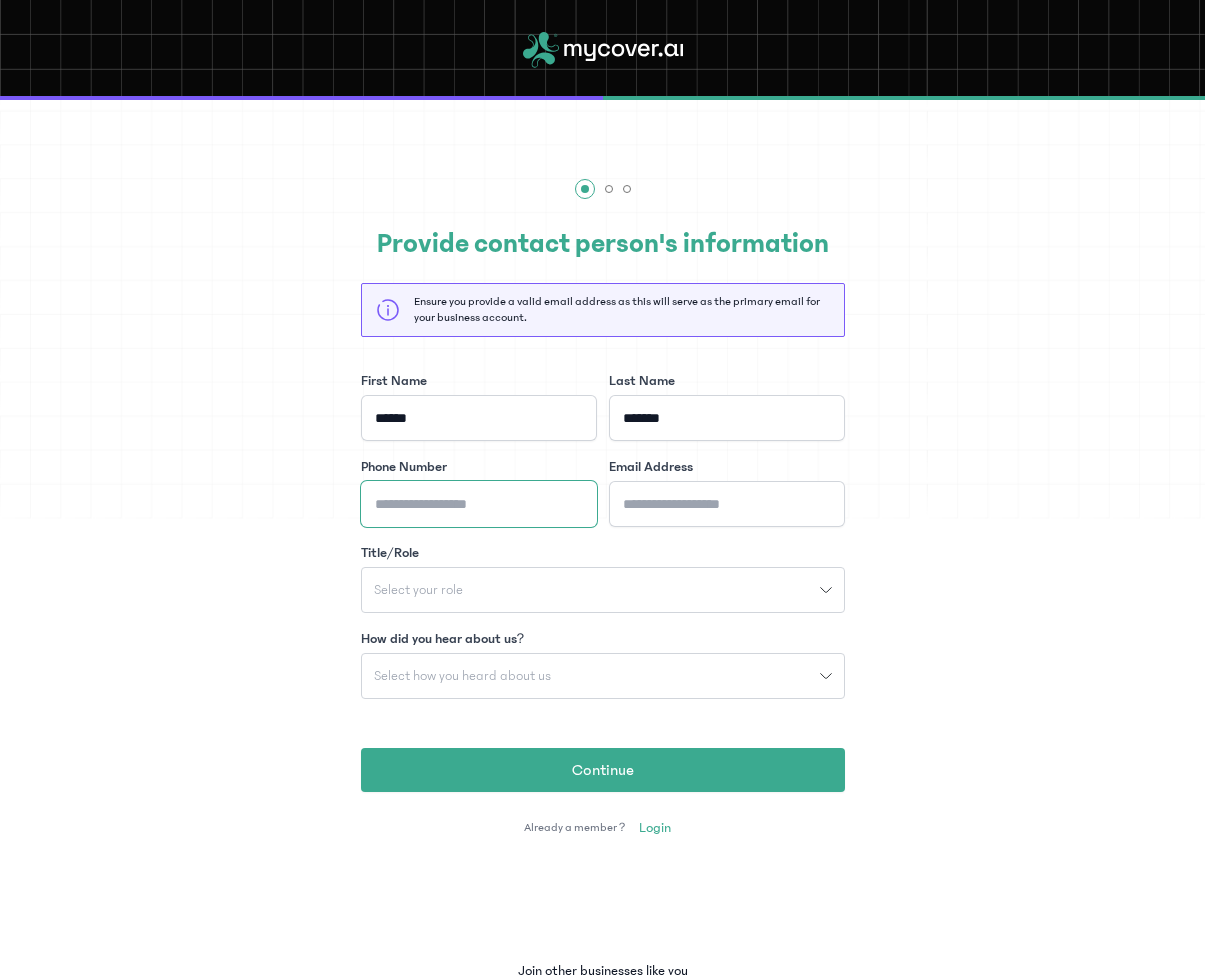 type on "**********" 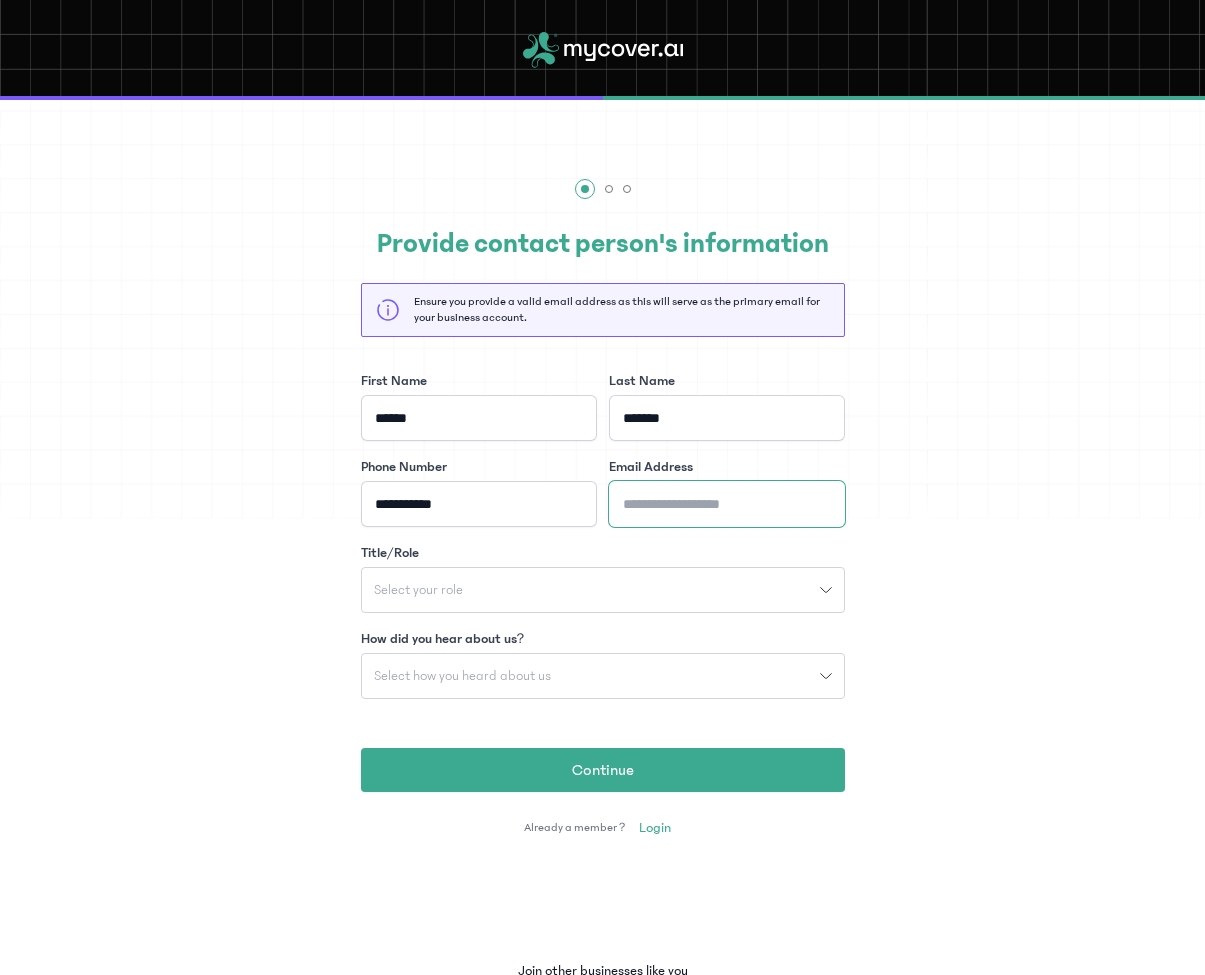 type on "**********" 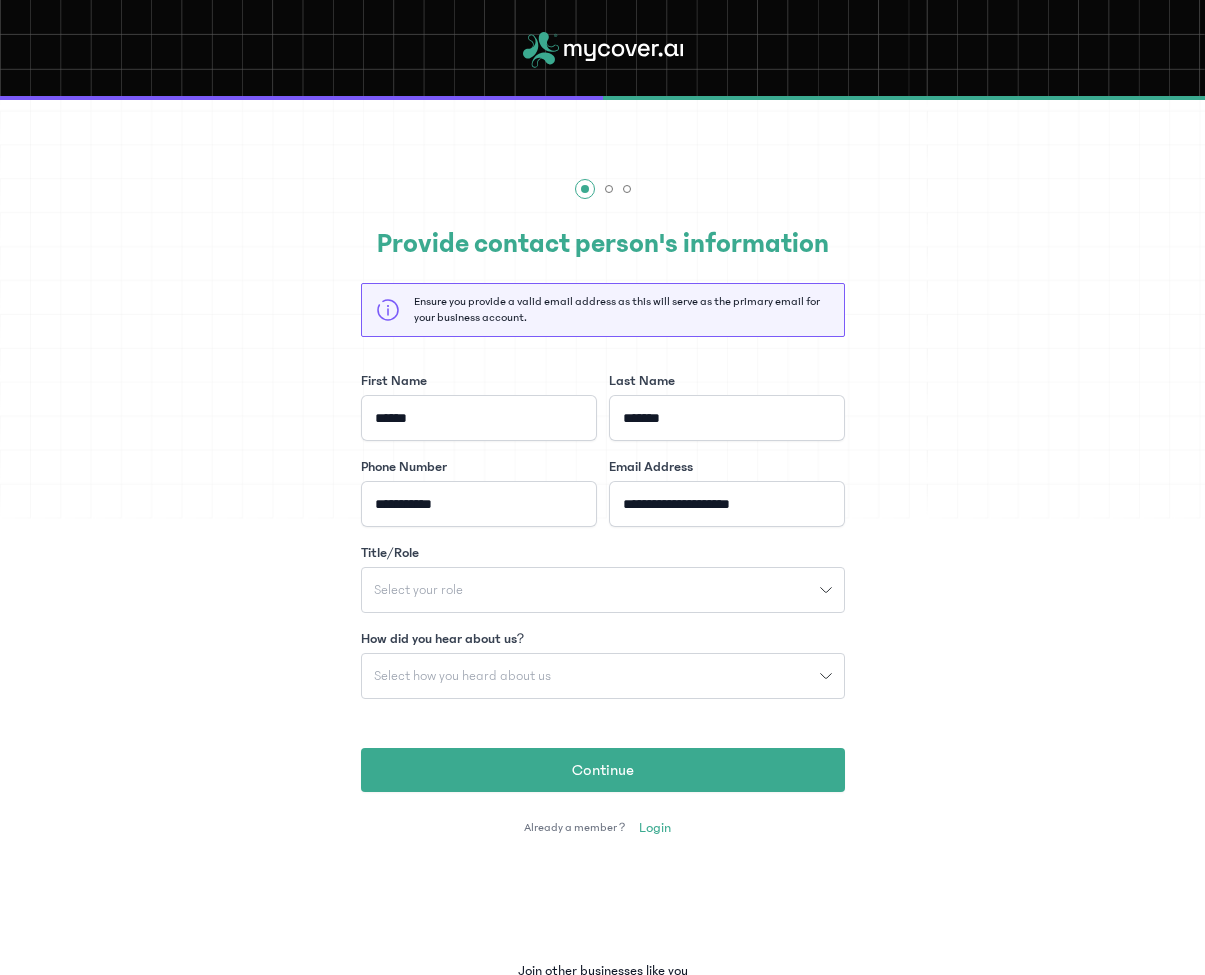 click on "Select your role" 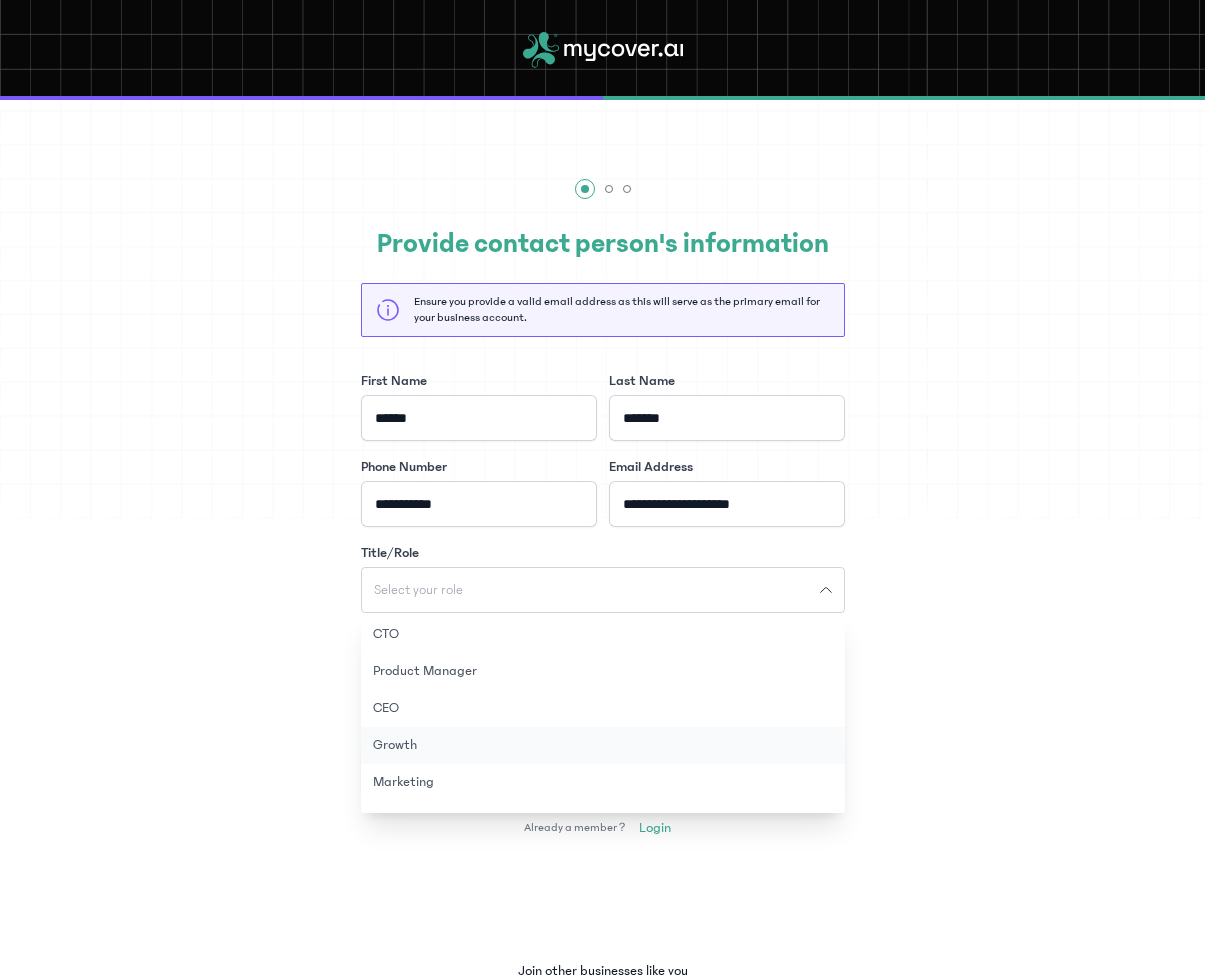 scroll, scrollTop: 102, scrollLeft: 0, axis: vertical 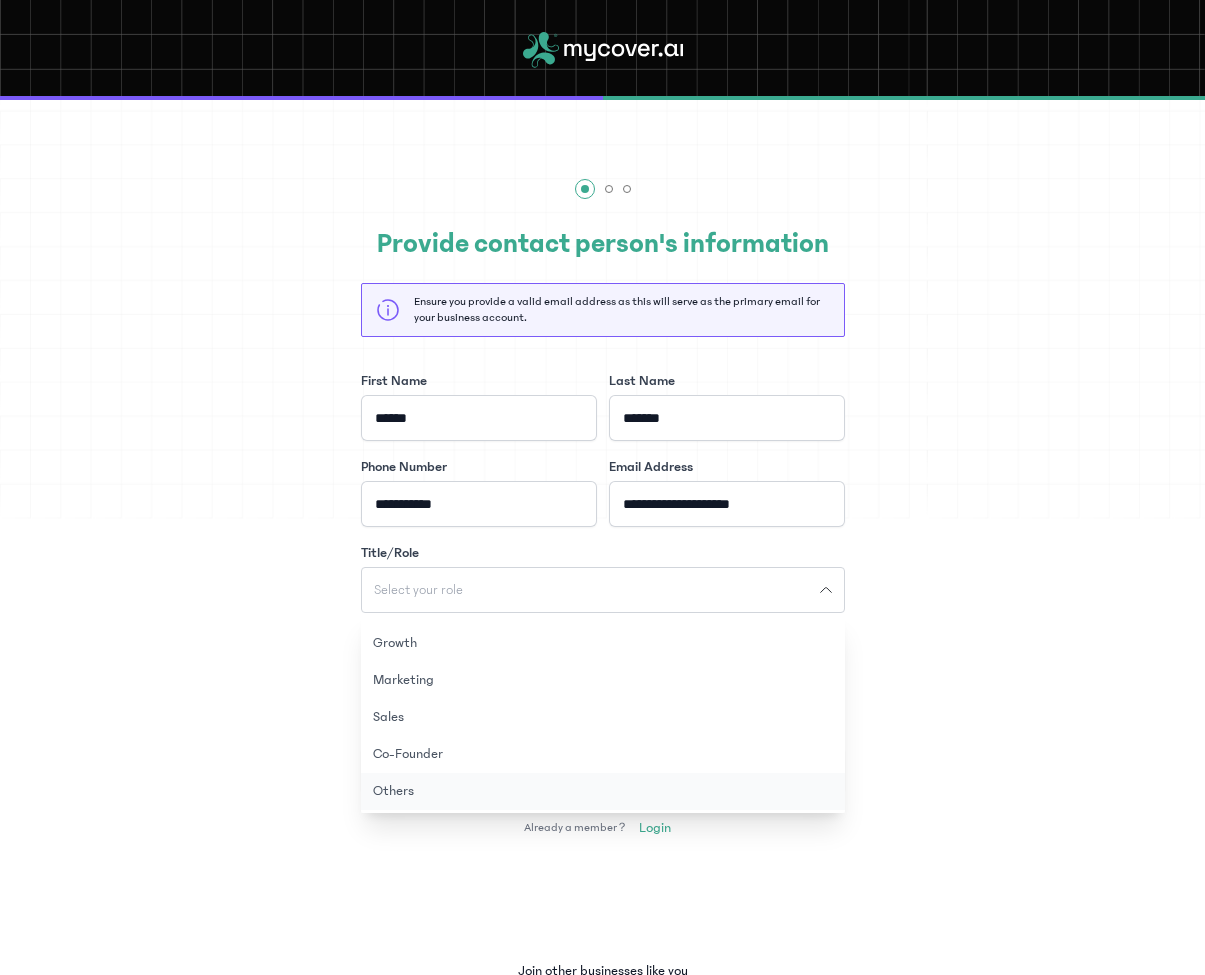 click on "Others" 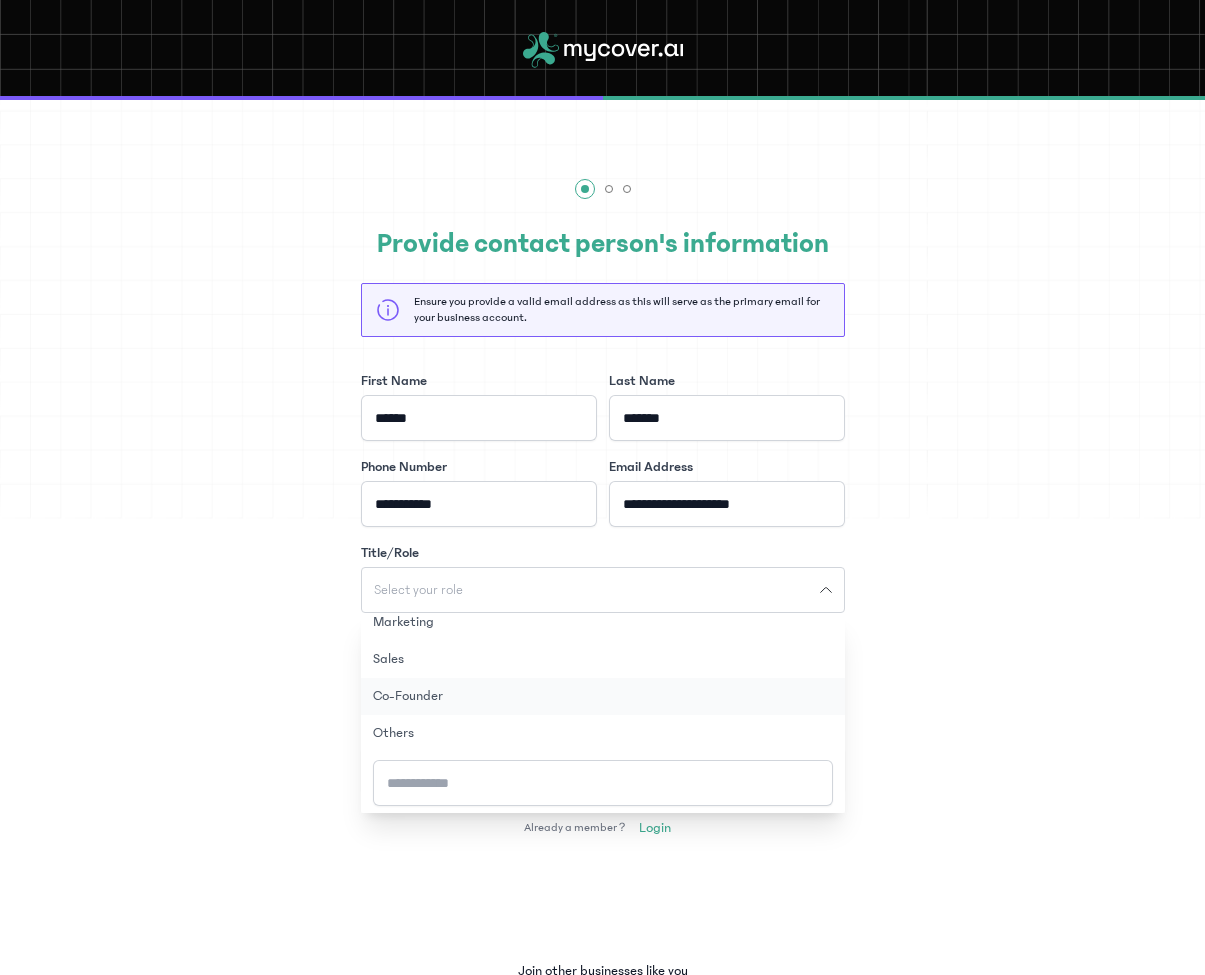 scroll, scrollTop: 161, scrollLeft: 0, axis: vertical 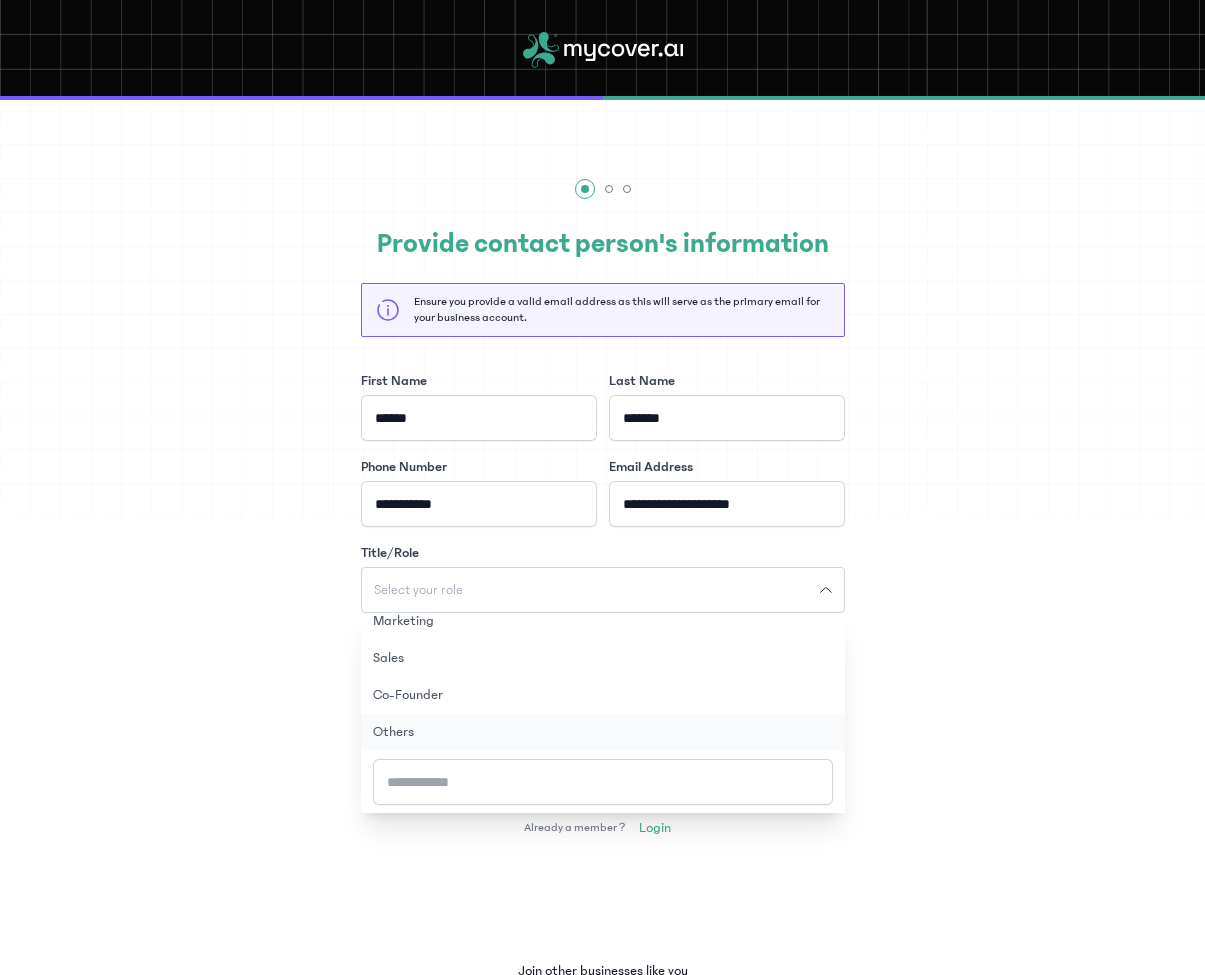 click on "Others" 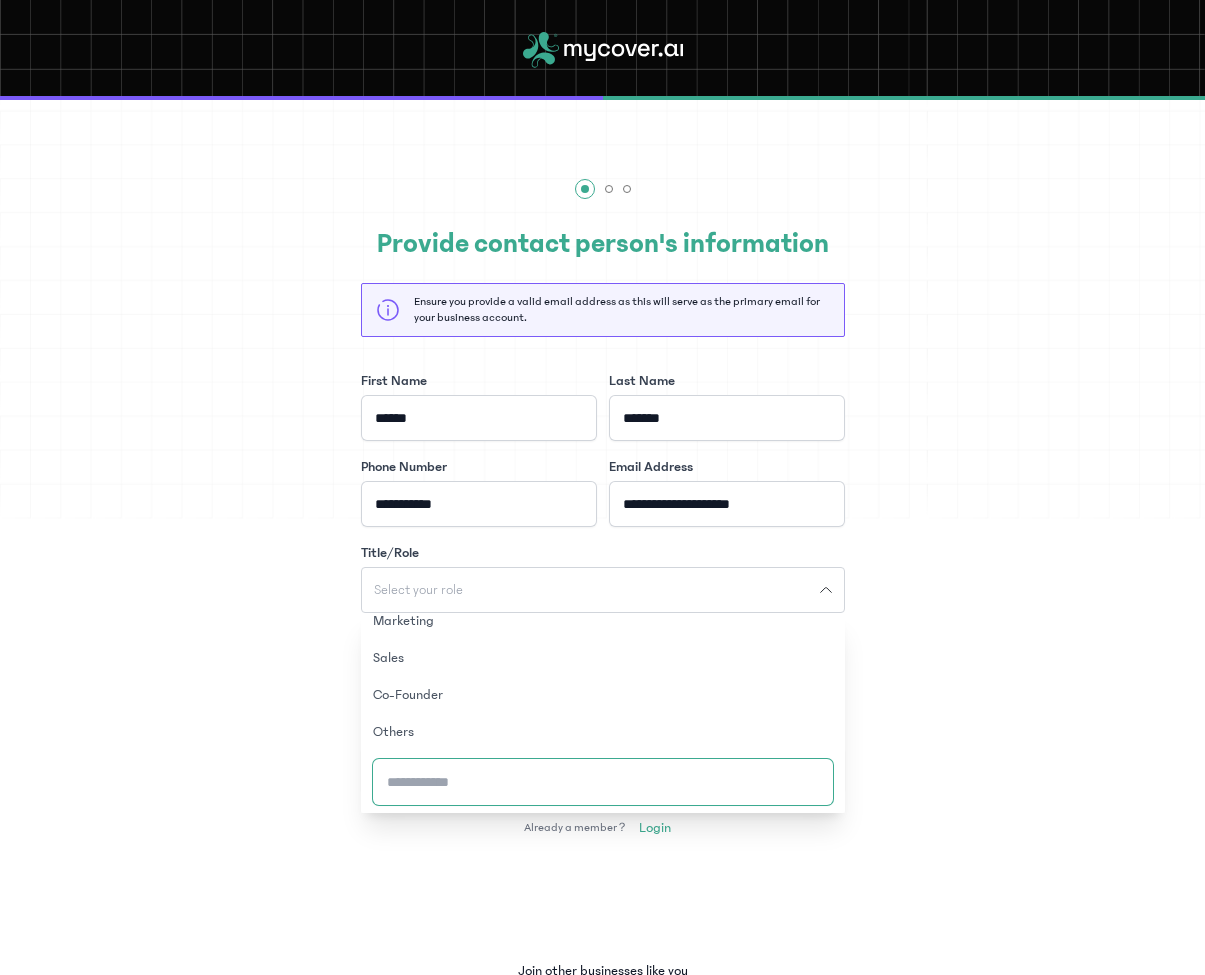 click on "Title/Role" at bounding box center (603, 782) 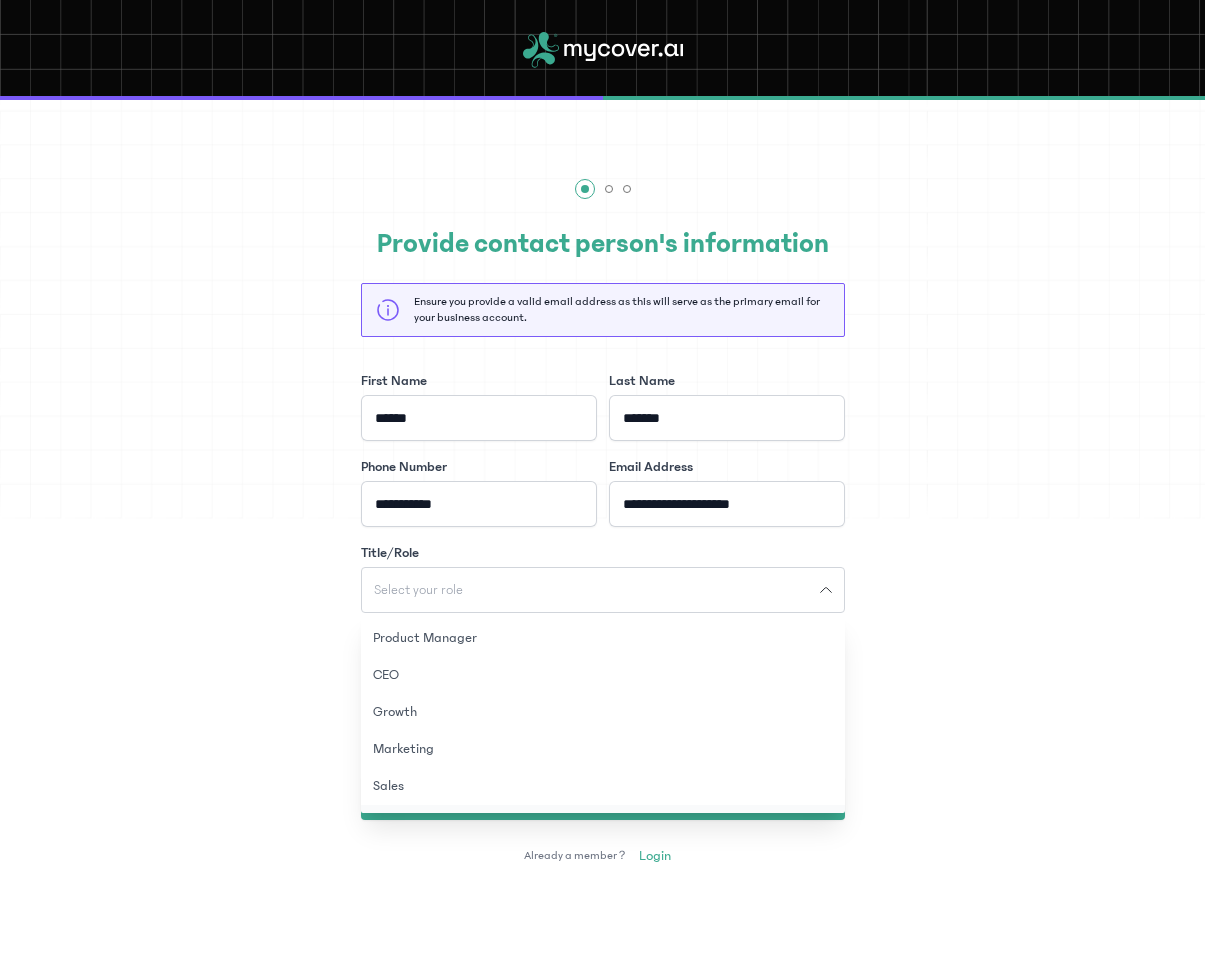 scroll, scrollTop: 0, scrollLeft: 0, axis: both 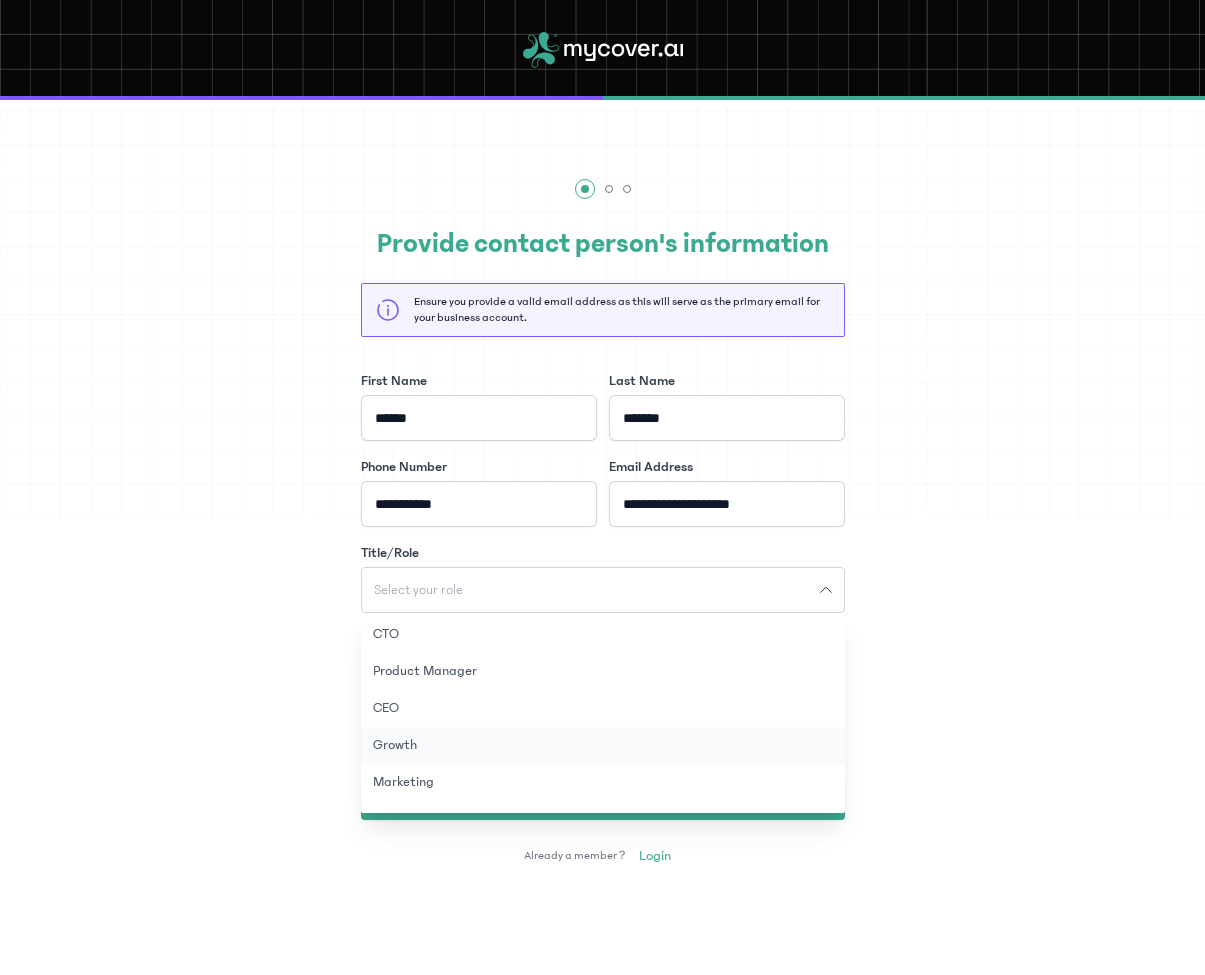 click on "Growth" 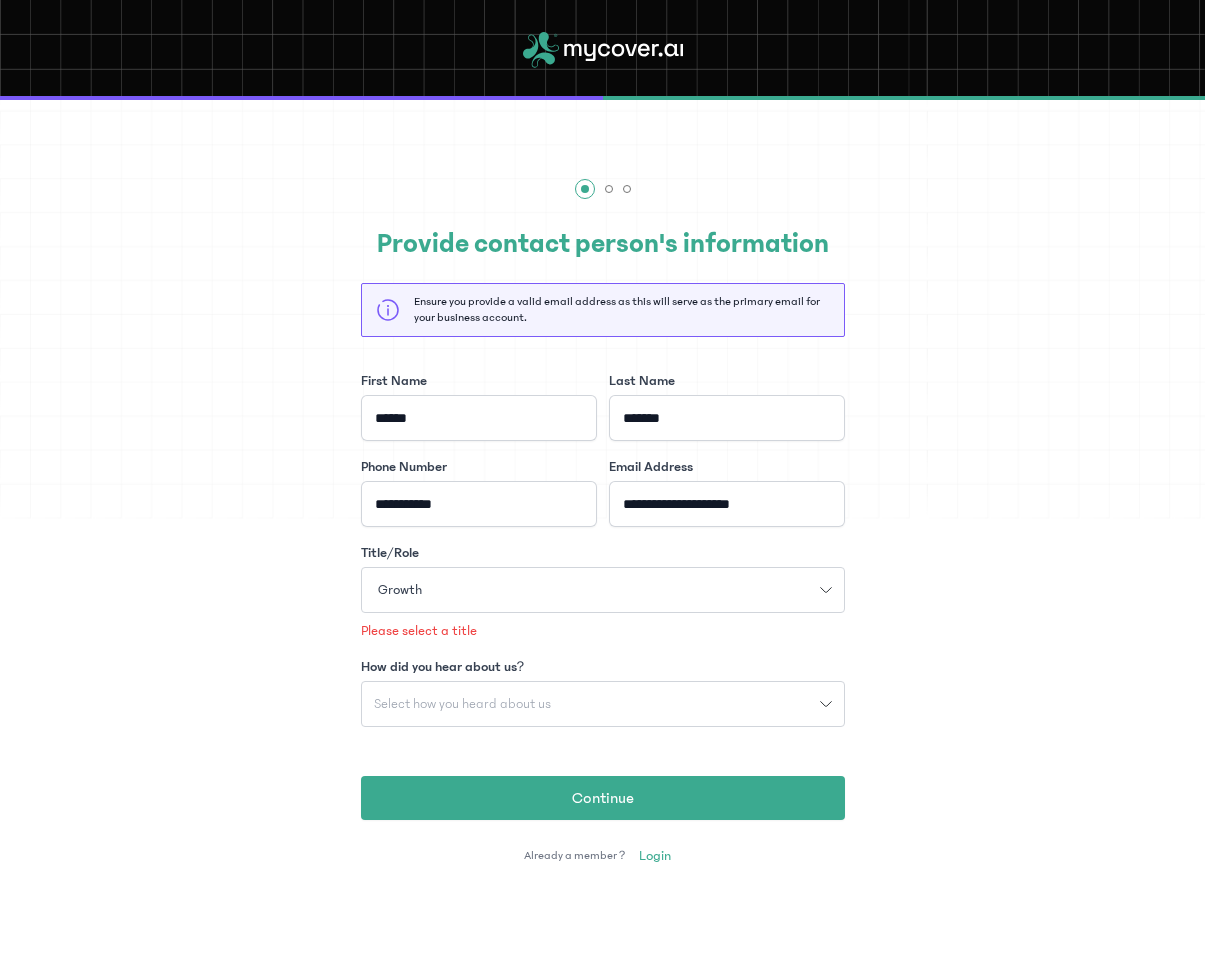 click on "Select how you heard about us" 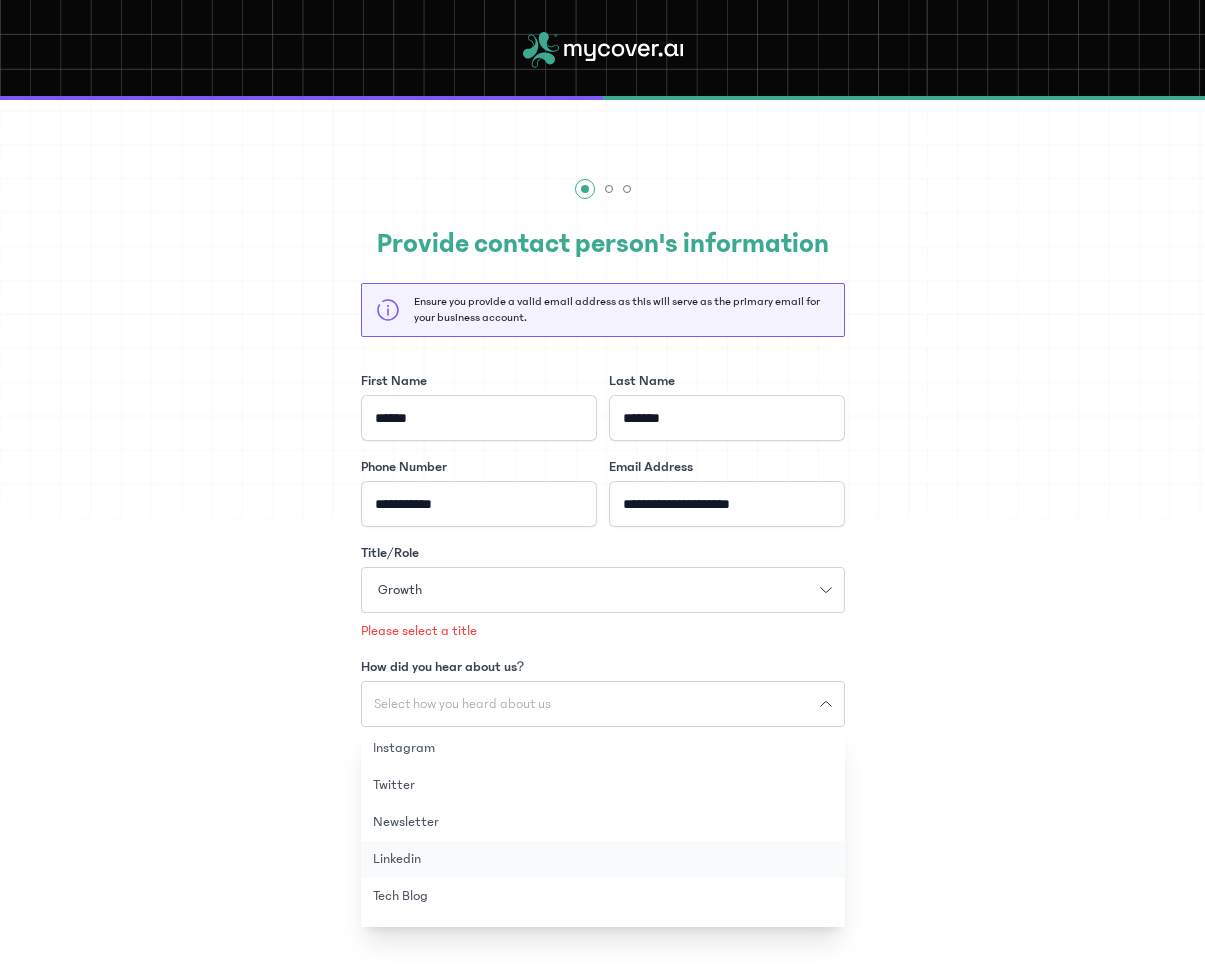 scroll, scrollTop: 102, scrollLeft: 0, axis: vertical 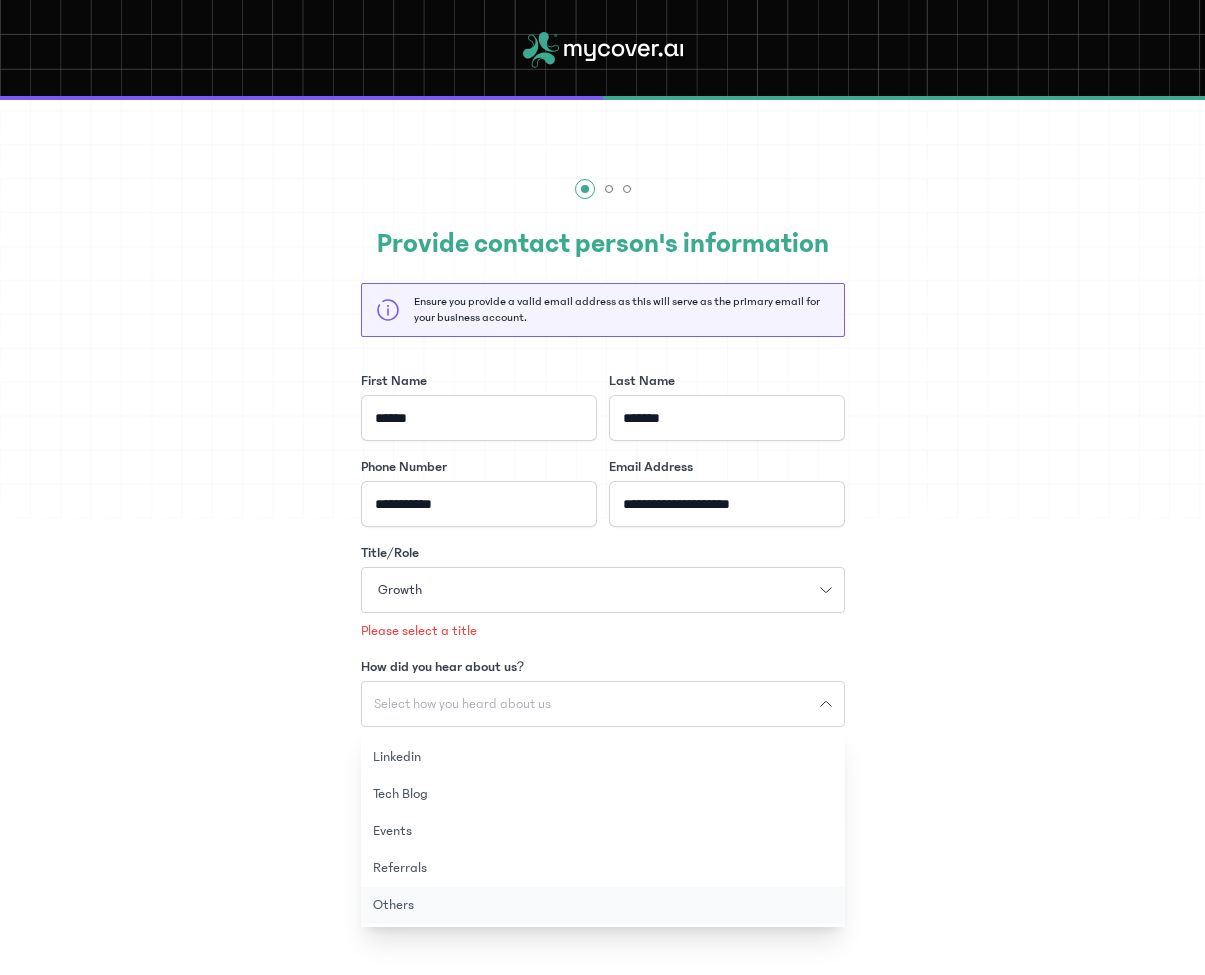 click on "Others" 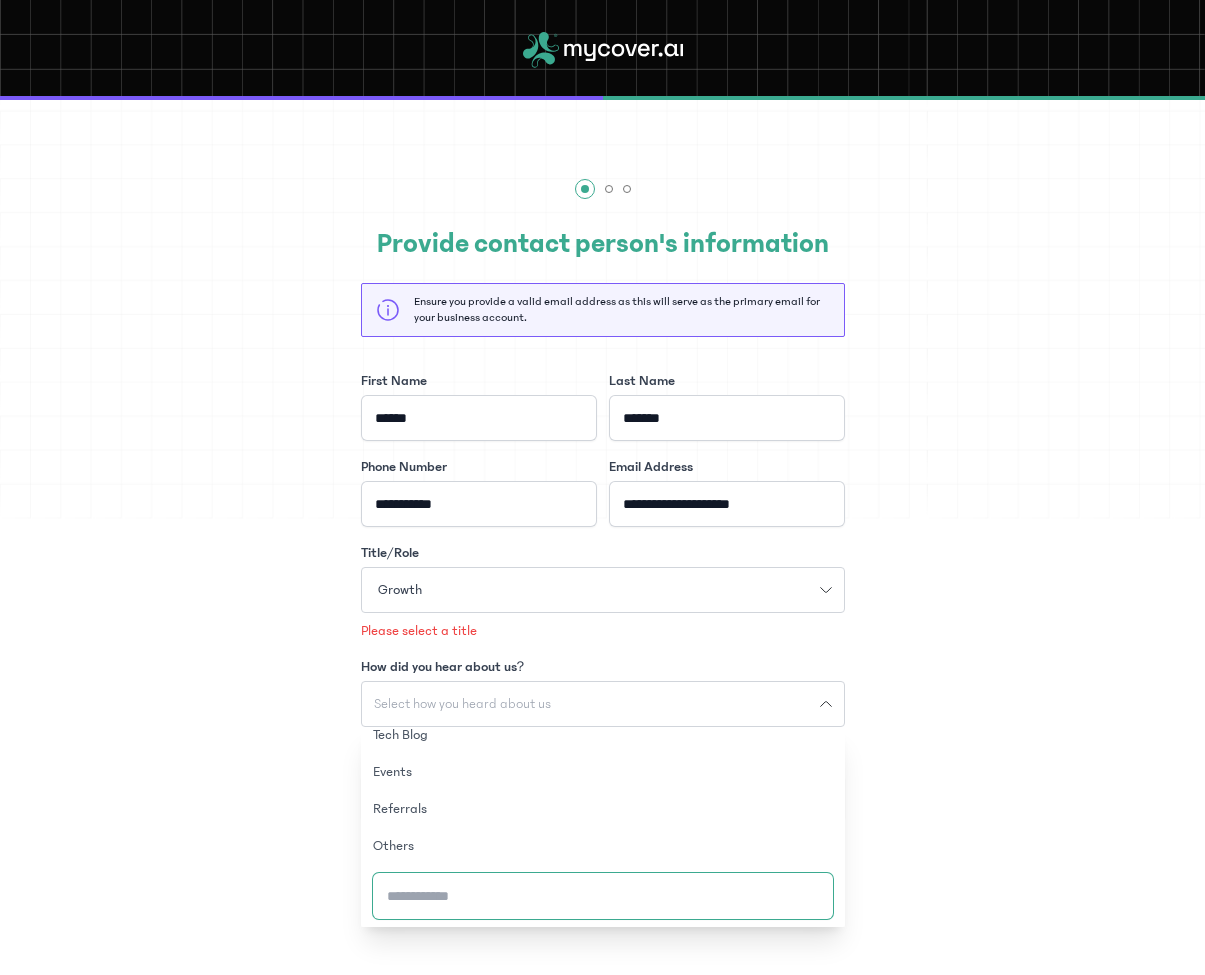 click on "How did you hear about us?" at bounding box center [603, 896] 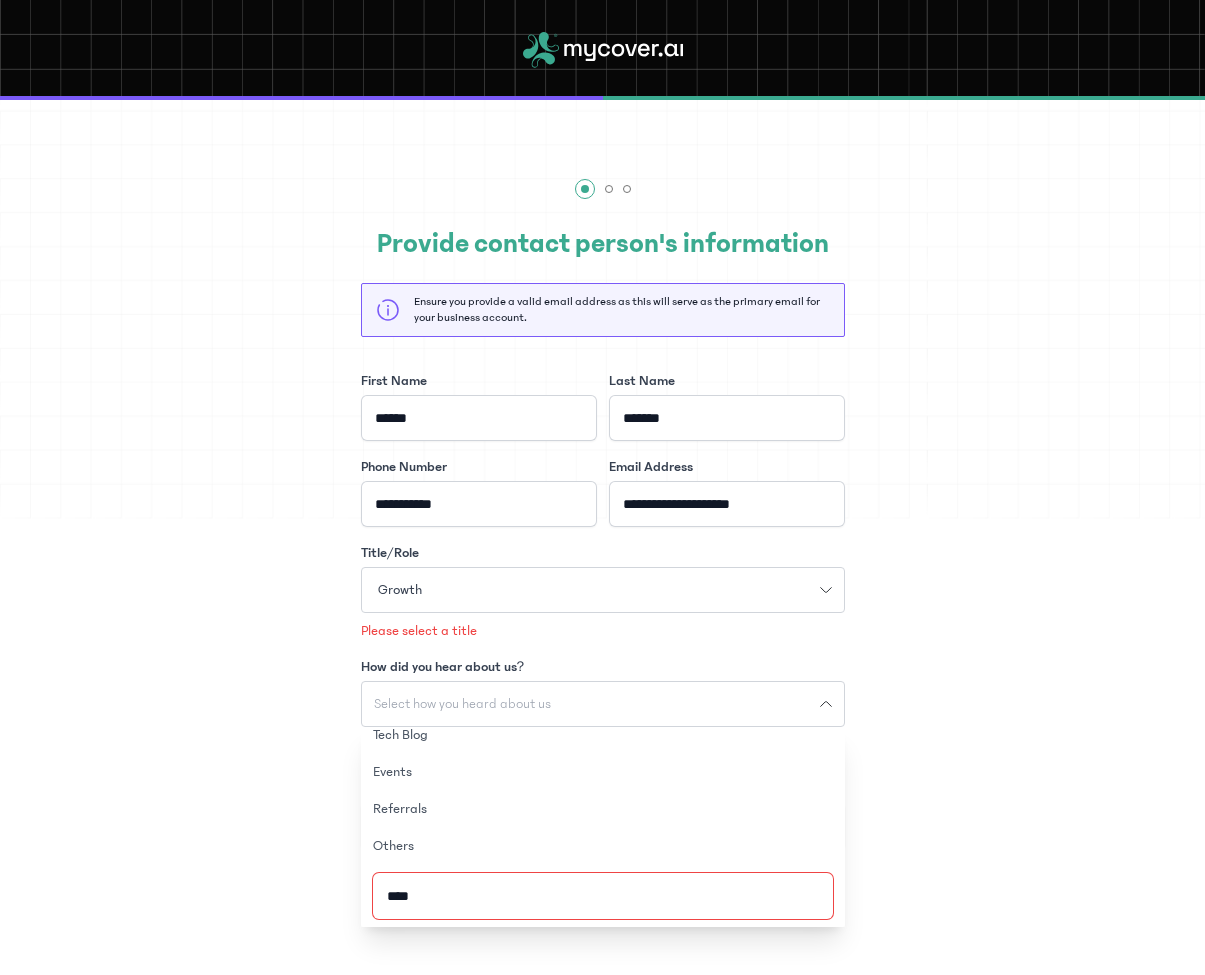 type on "*****" 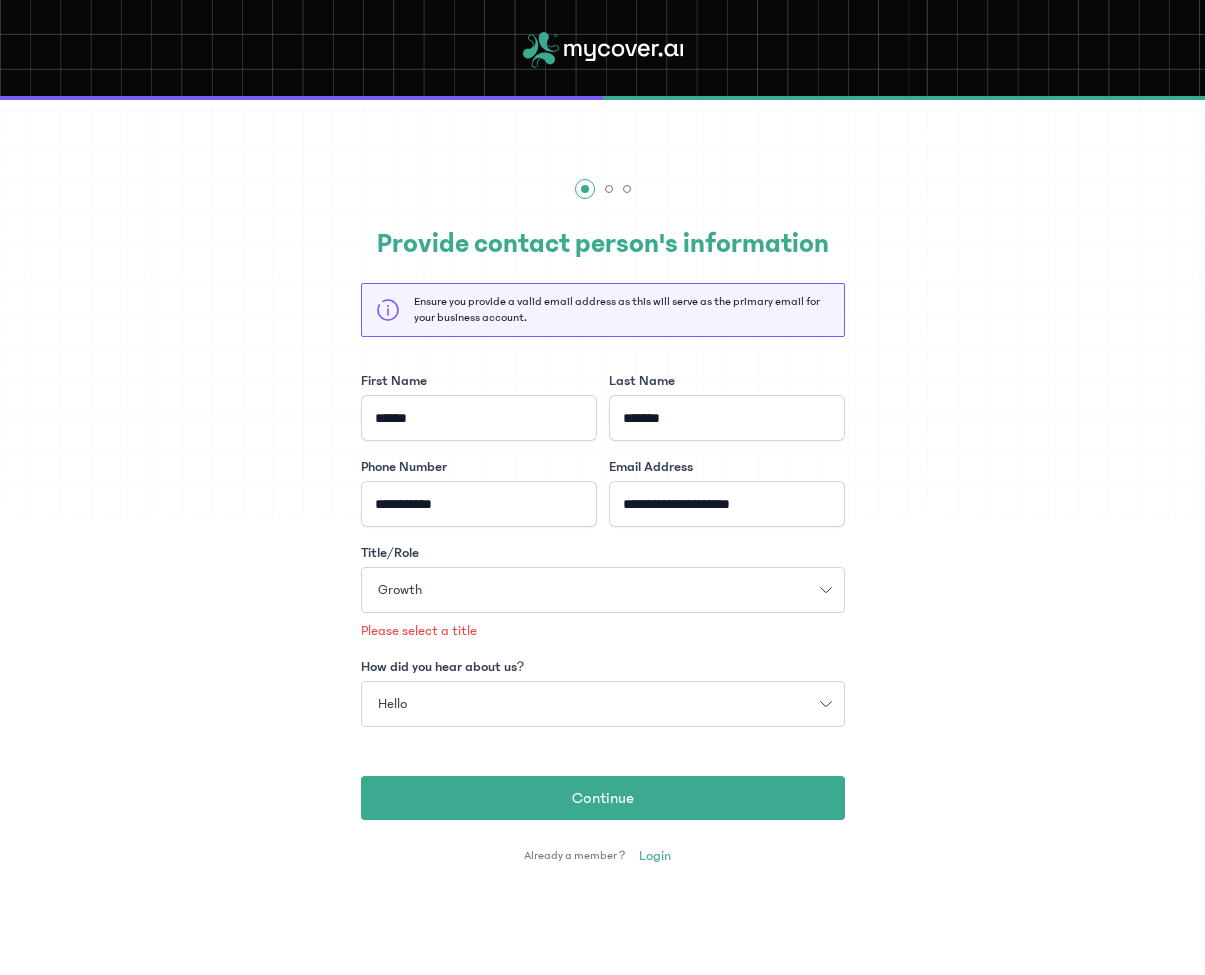 click on "Title/Role  Growth
Please select a title" 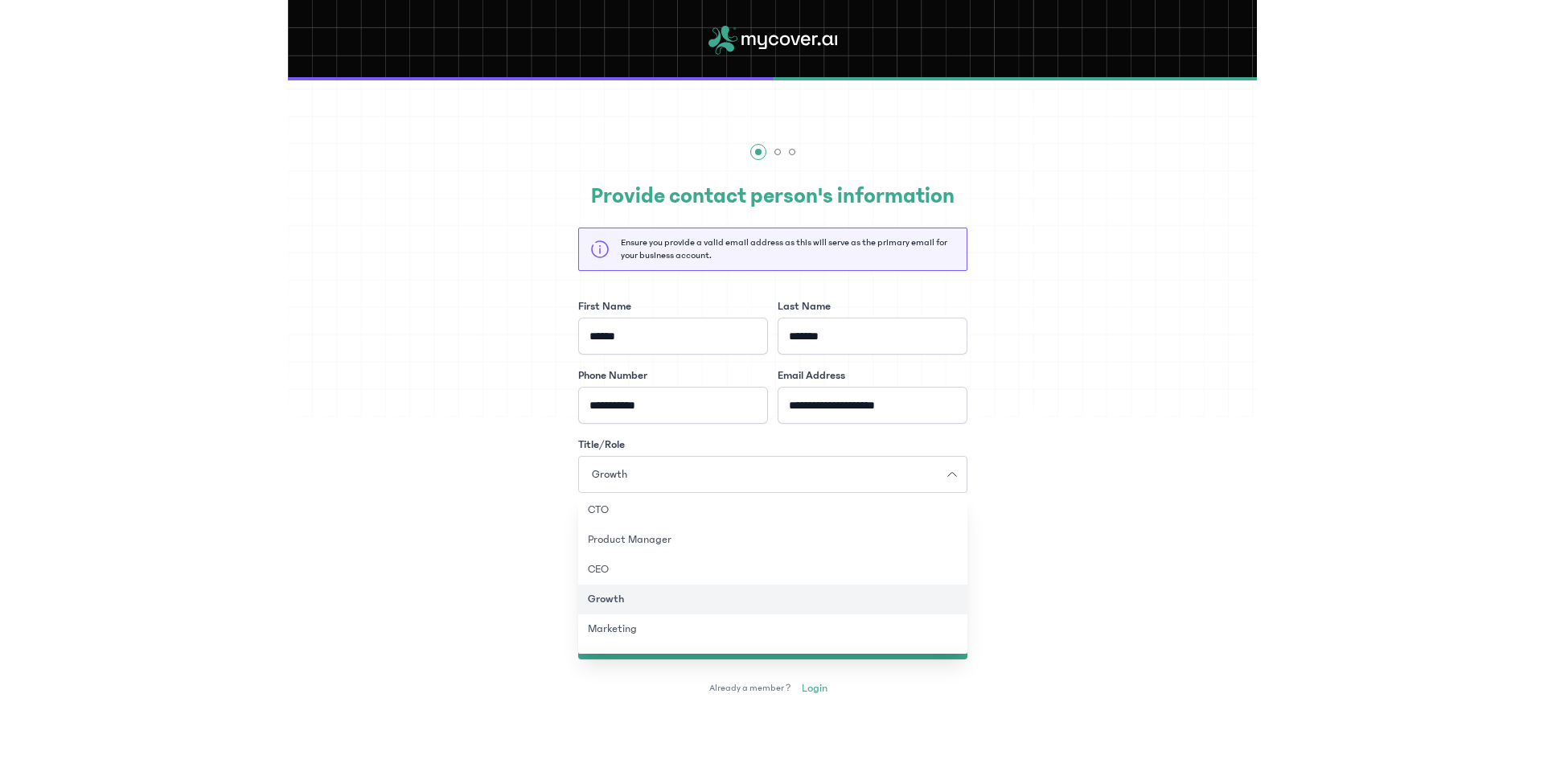 scroll, scrollTop: 132, scrollLeft: 0, axis: vertical 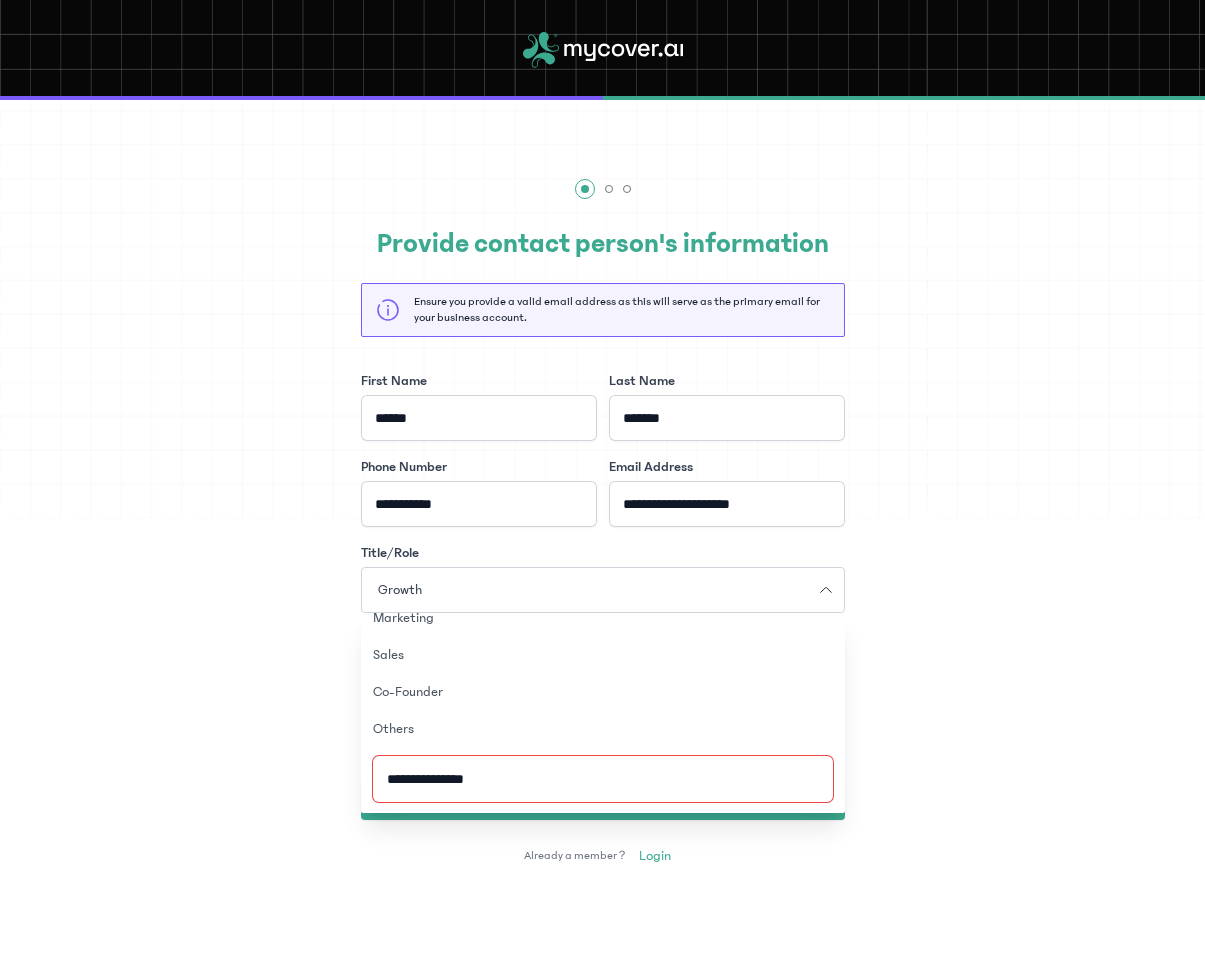 click on "**********" at bounding box center (603, 779) 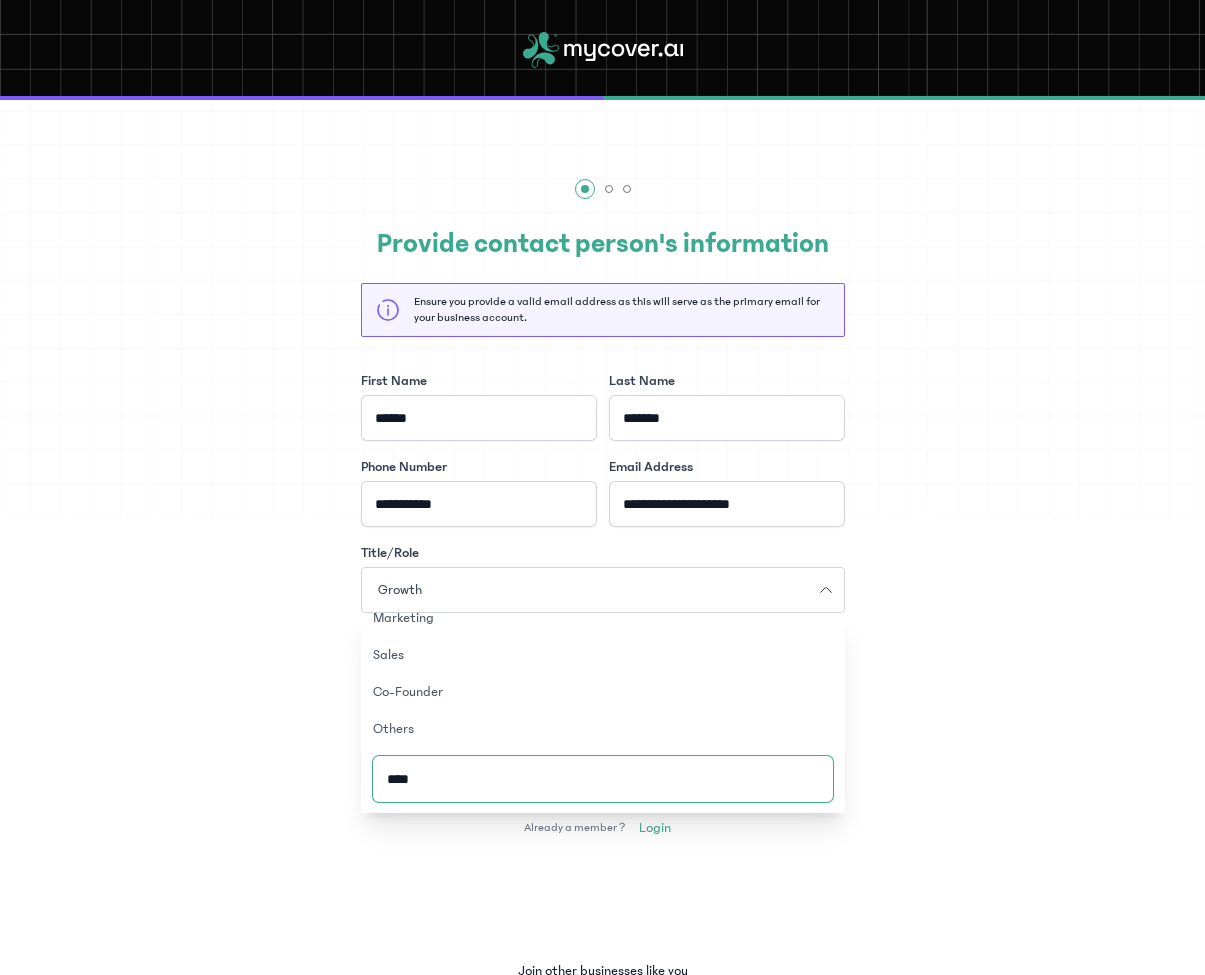 type on "*****" 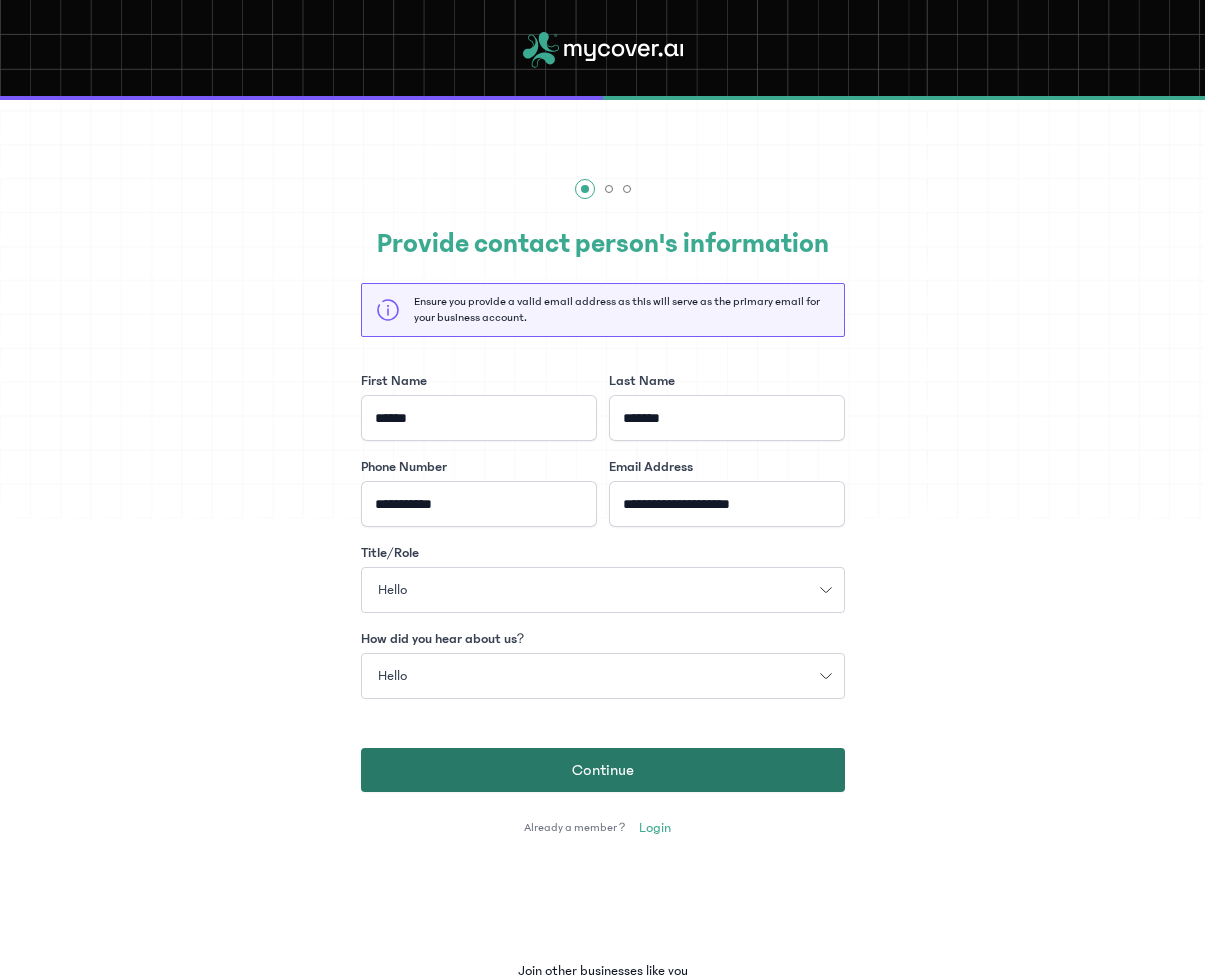 click on "Continue" at bounding box center (603, 770) 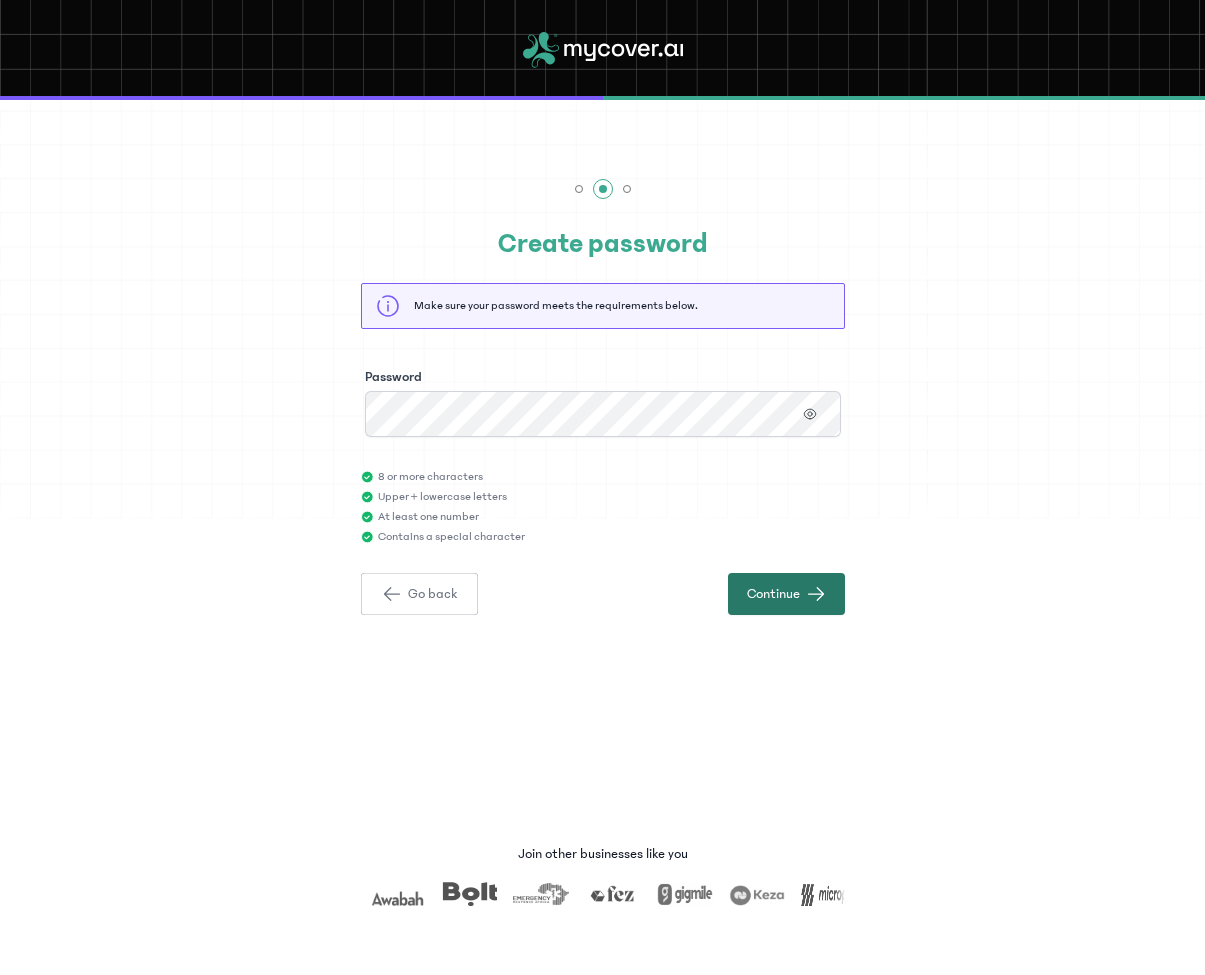 click on "Continue" 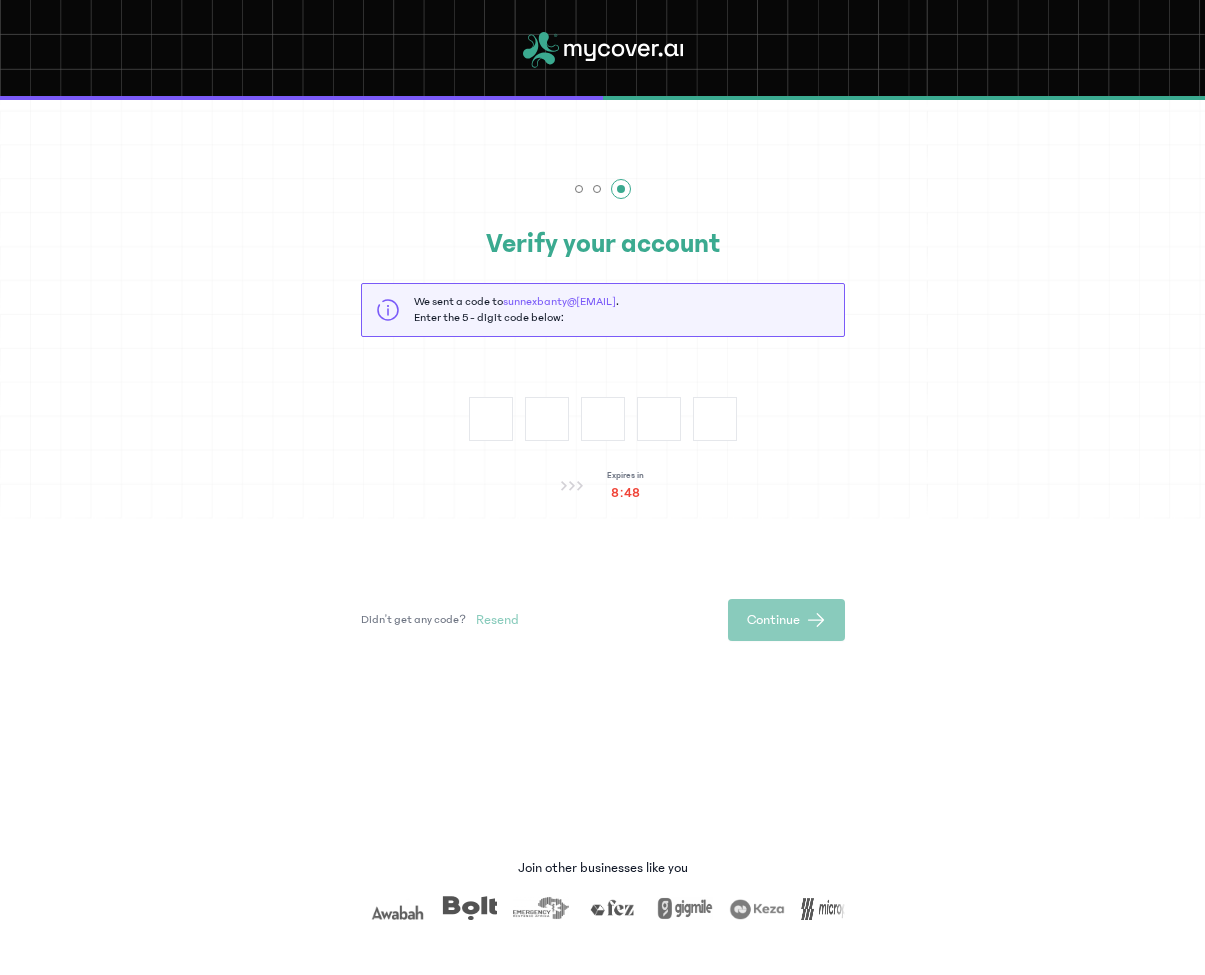 type on "*" 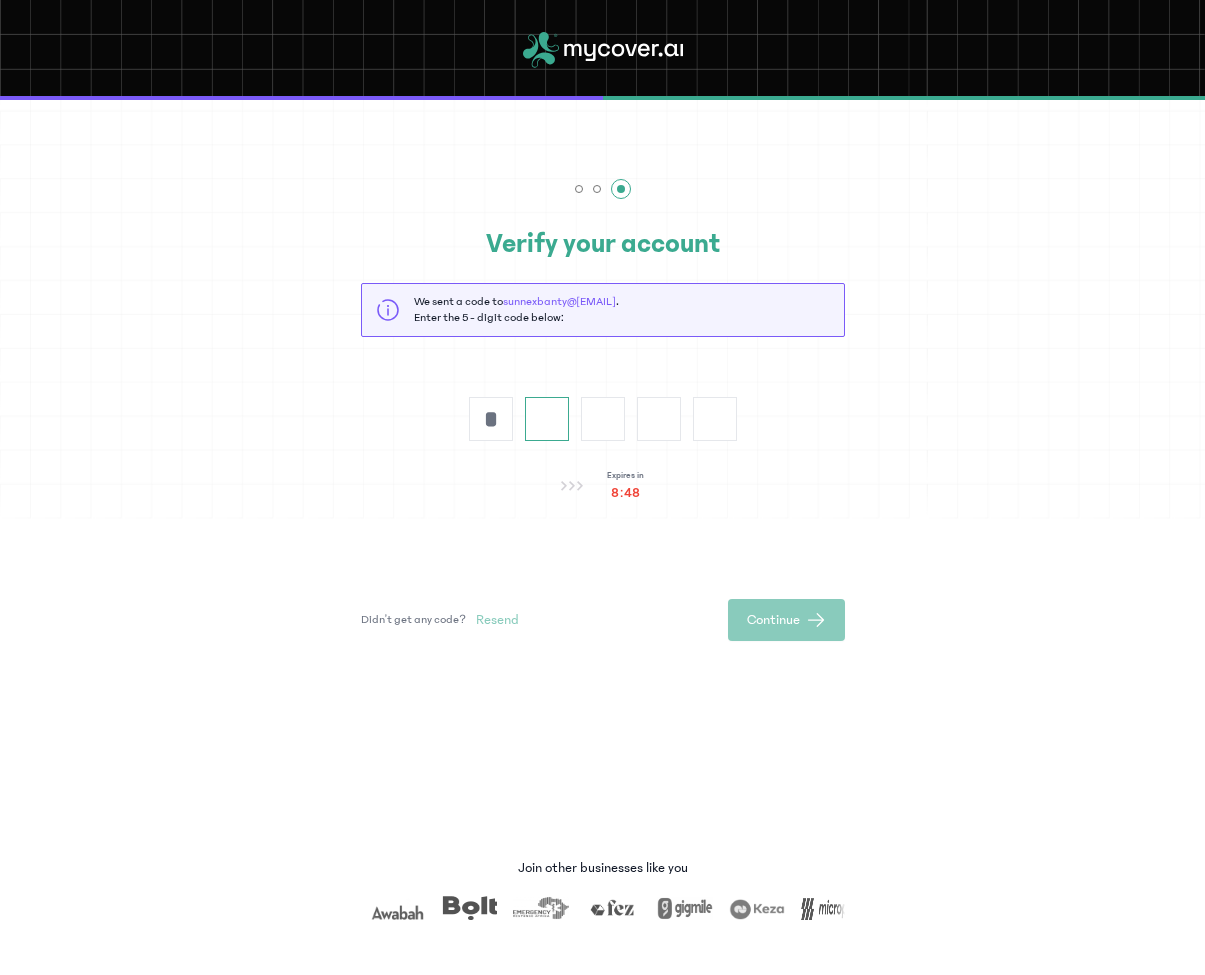 type on "*" 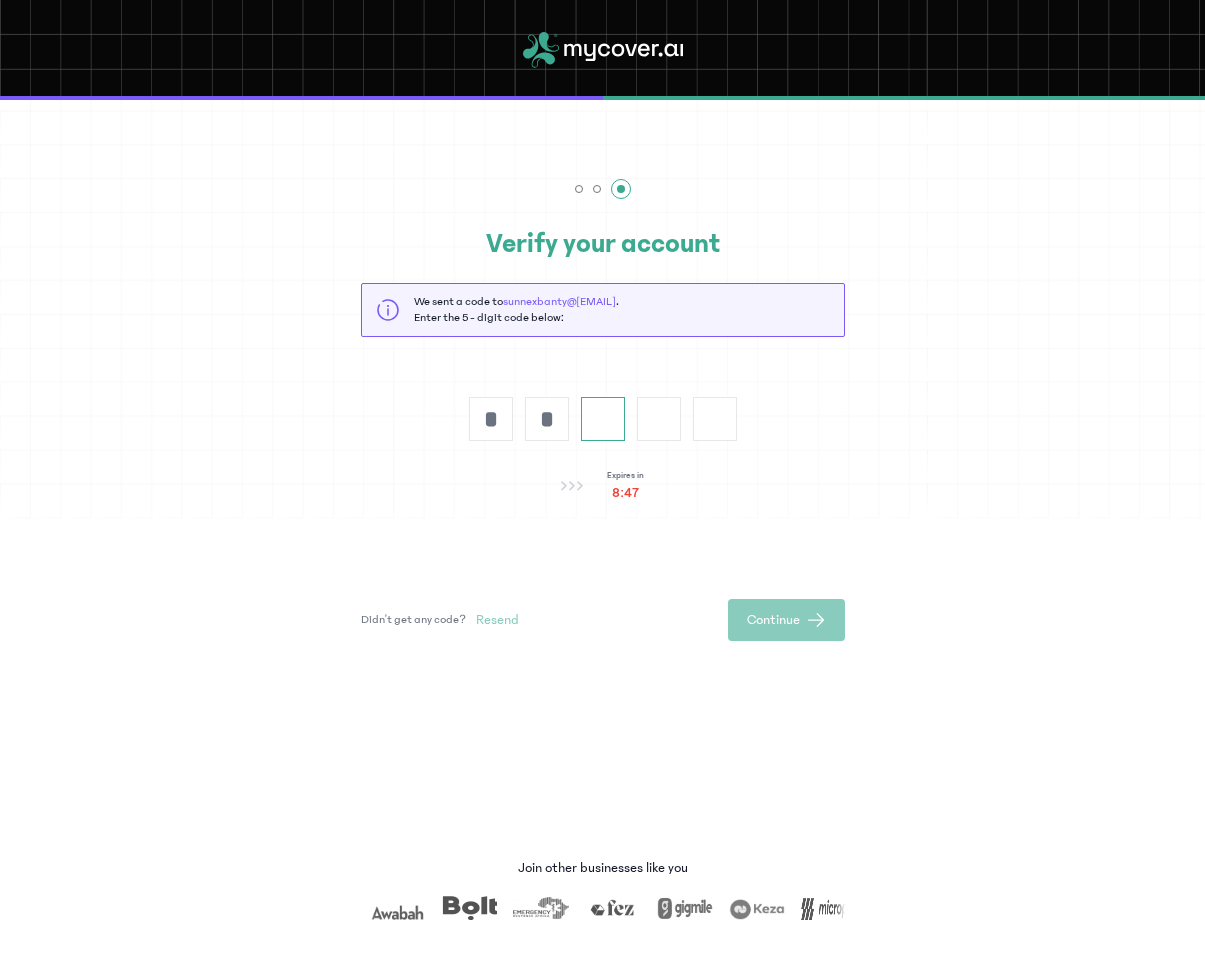 type on "*" 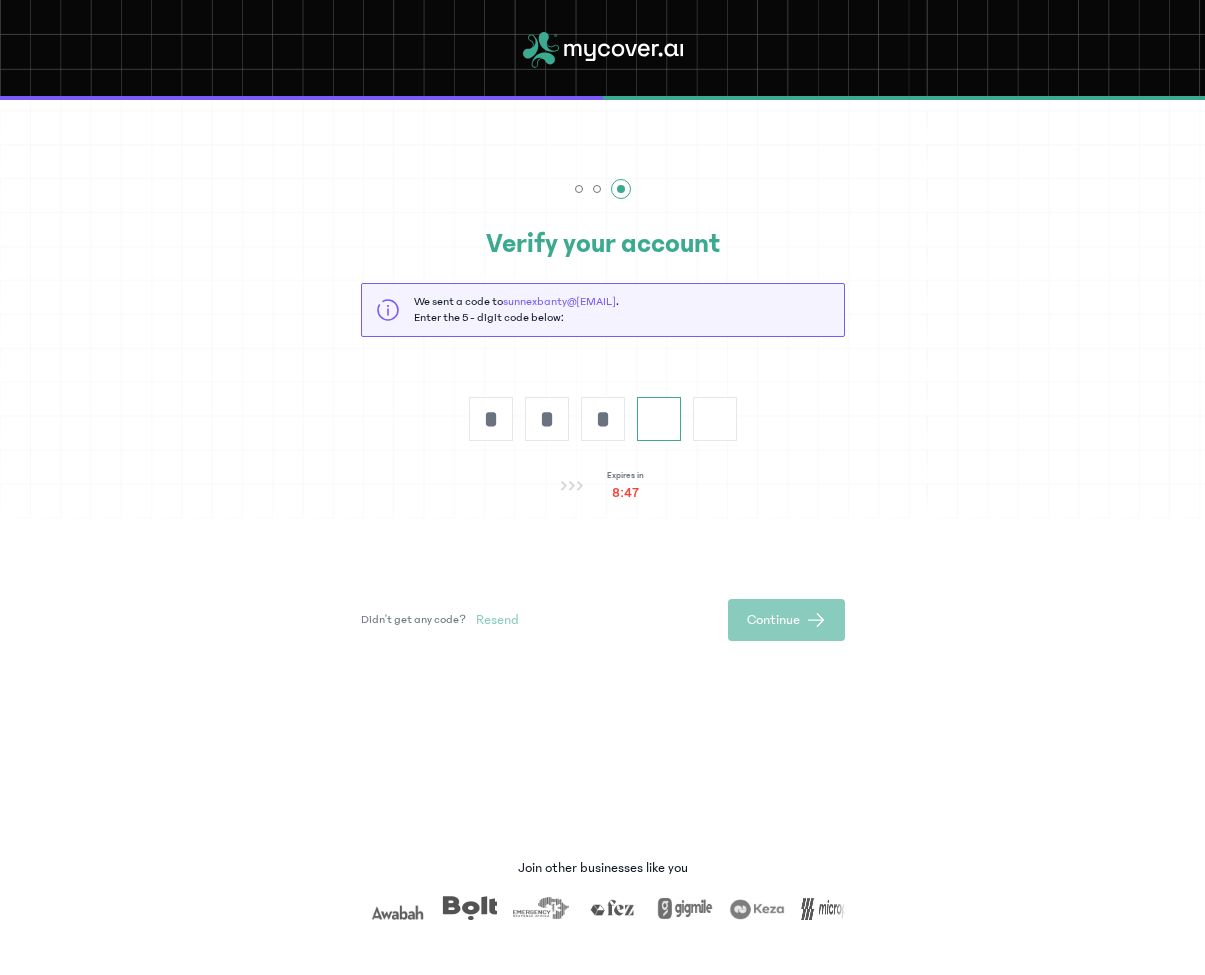 type on "*" 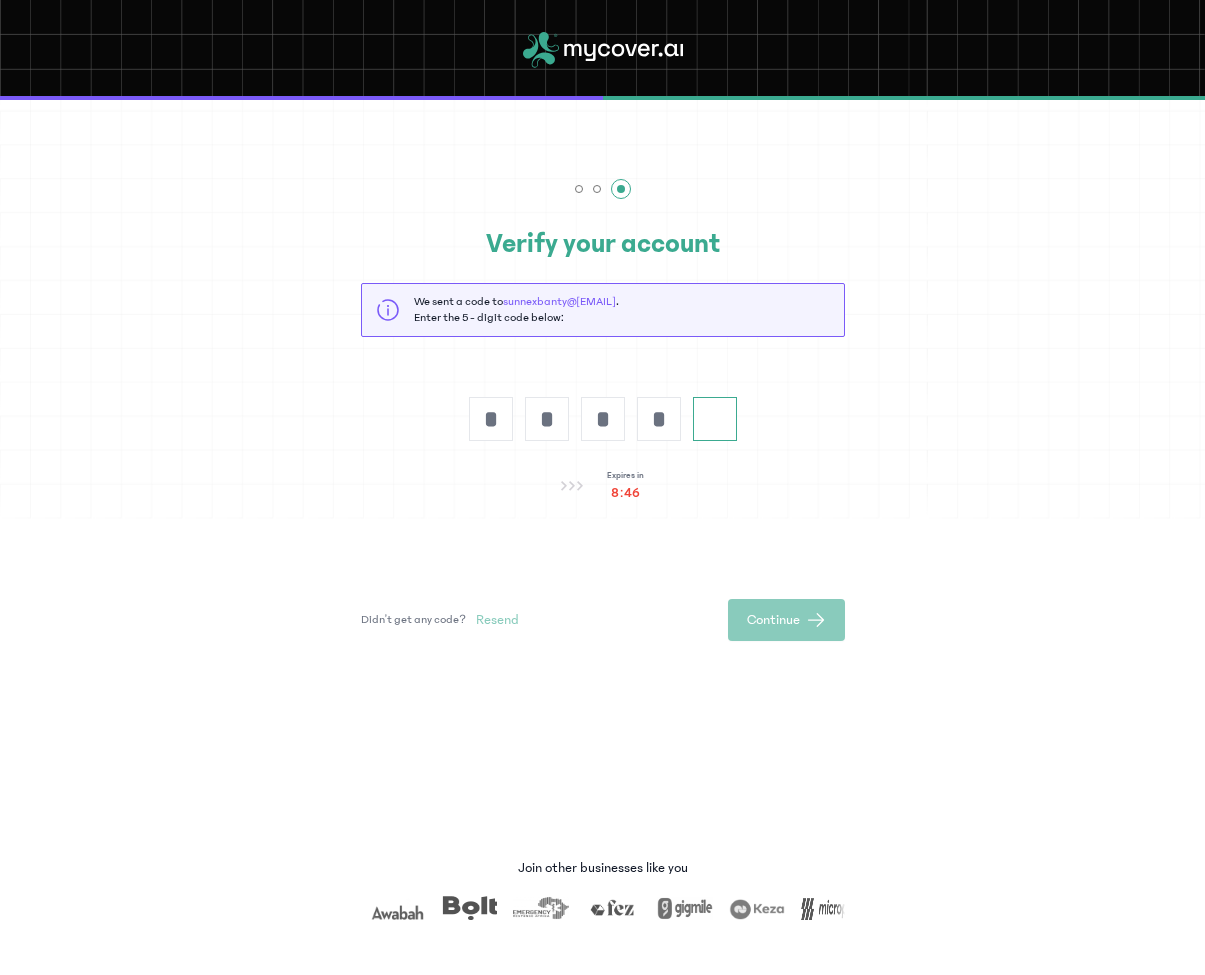 type on "*" 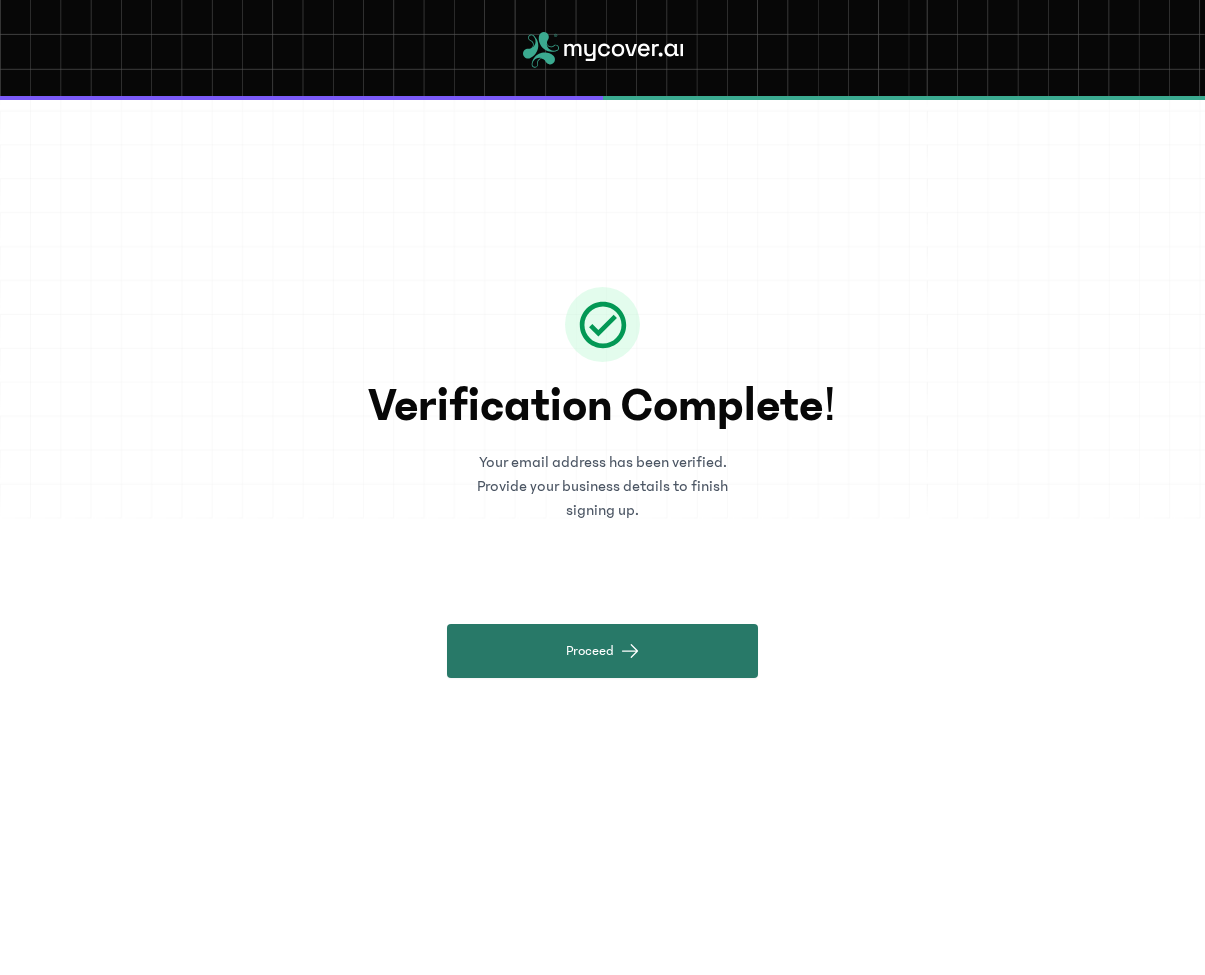 click on "Proceed" at bounding box center (602, 651) 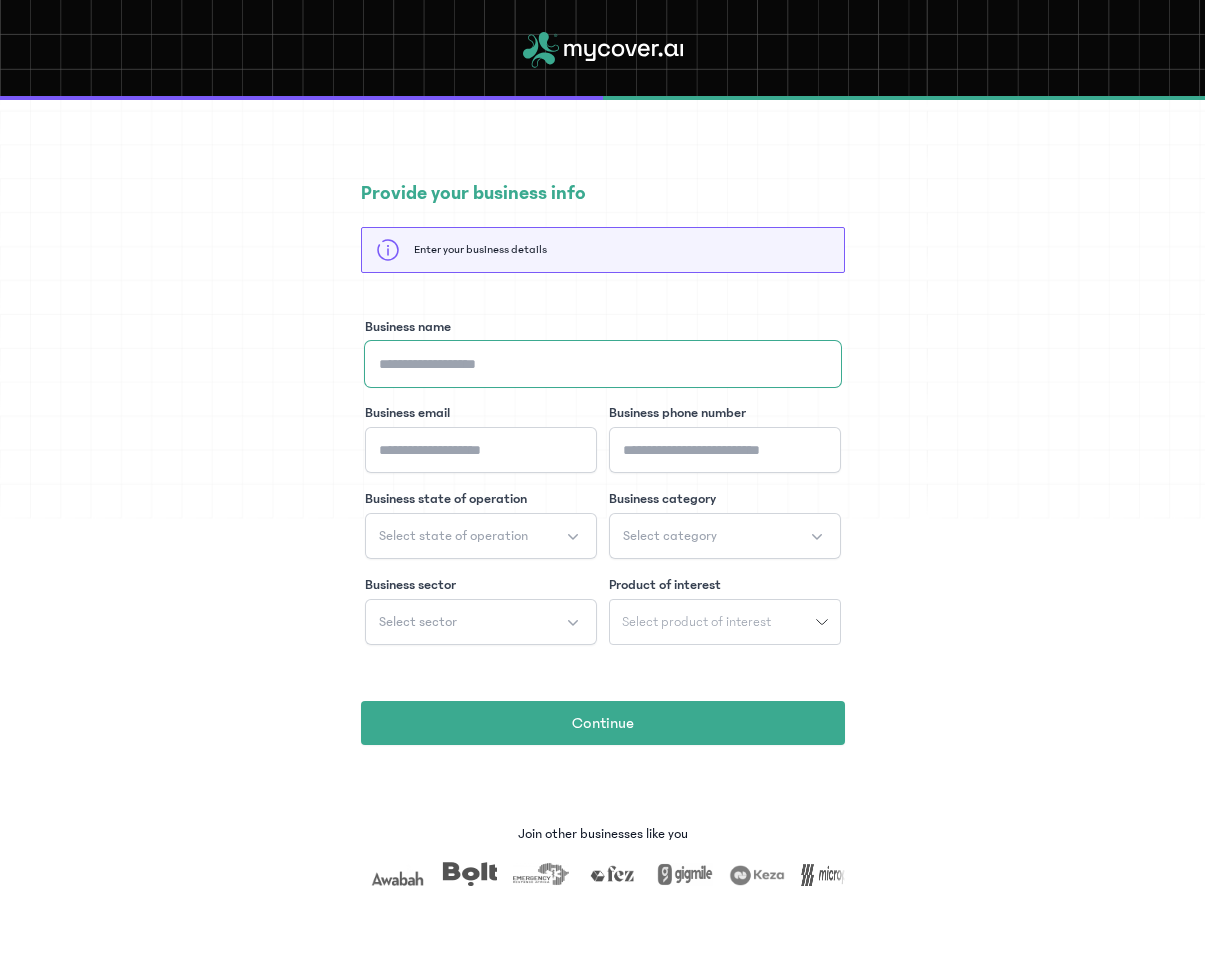 click on "Business name" at bounding box center (603, 364) 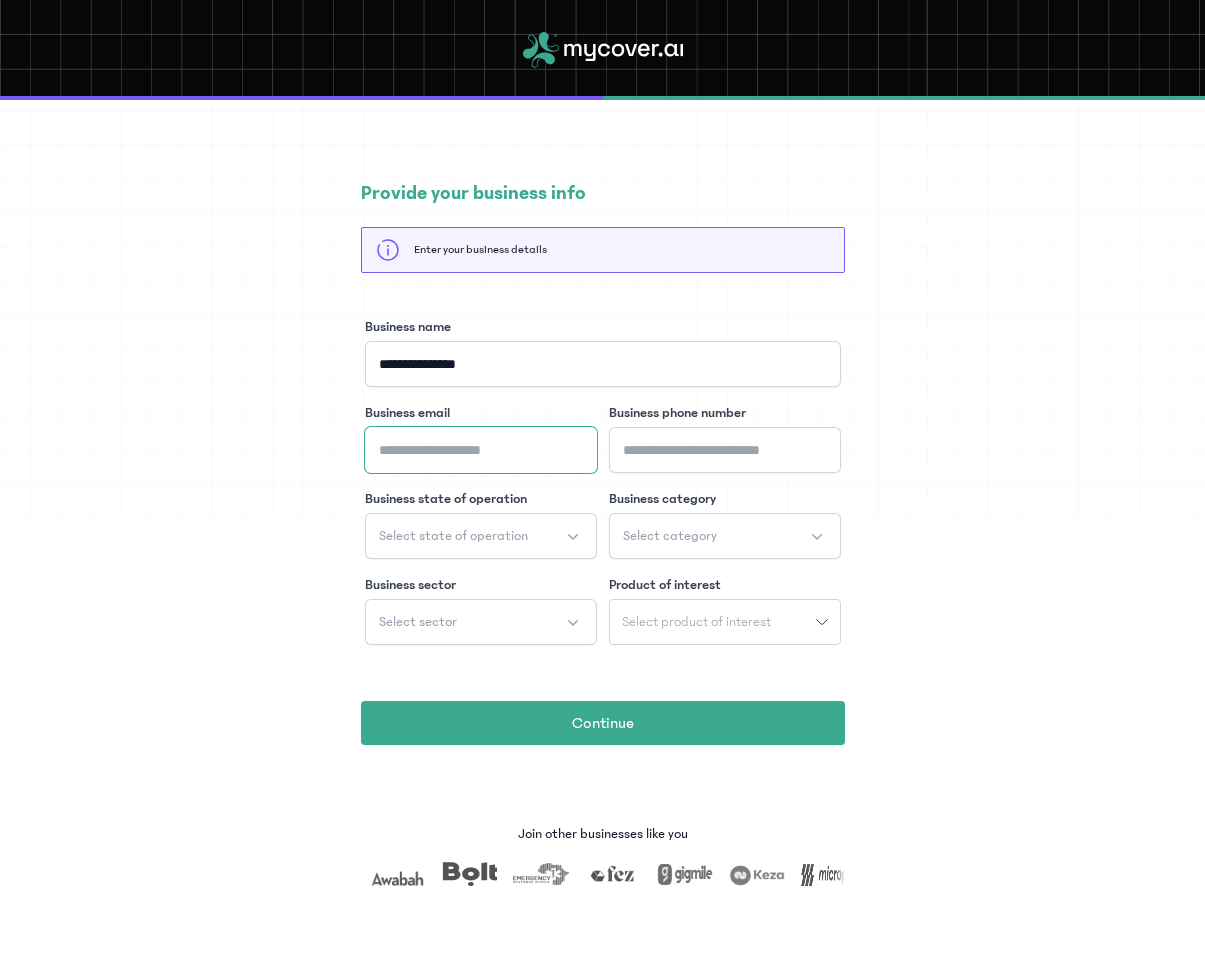 type on "**********" 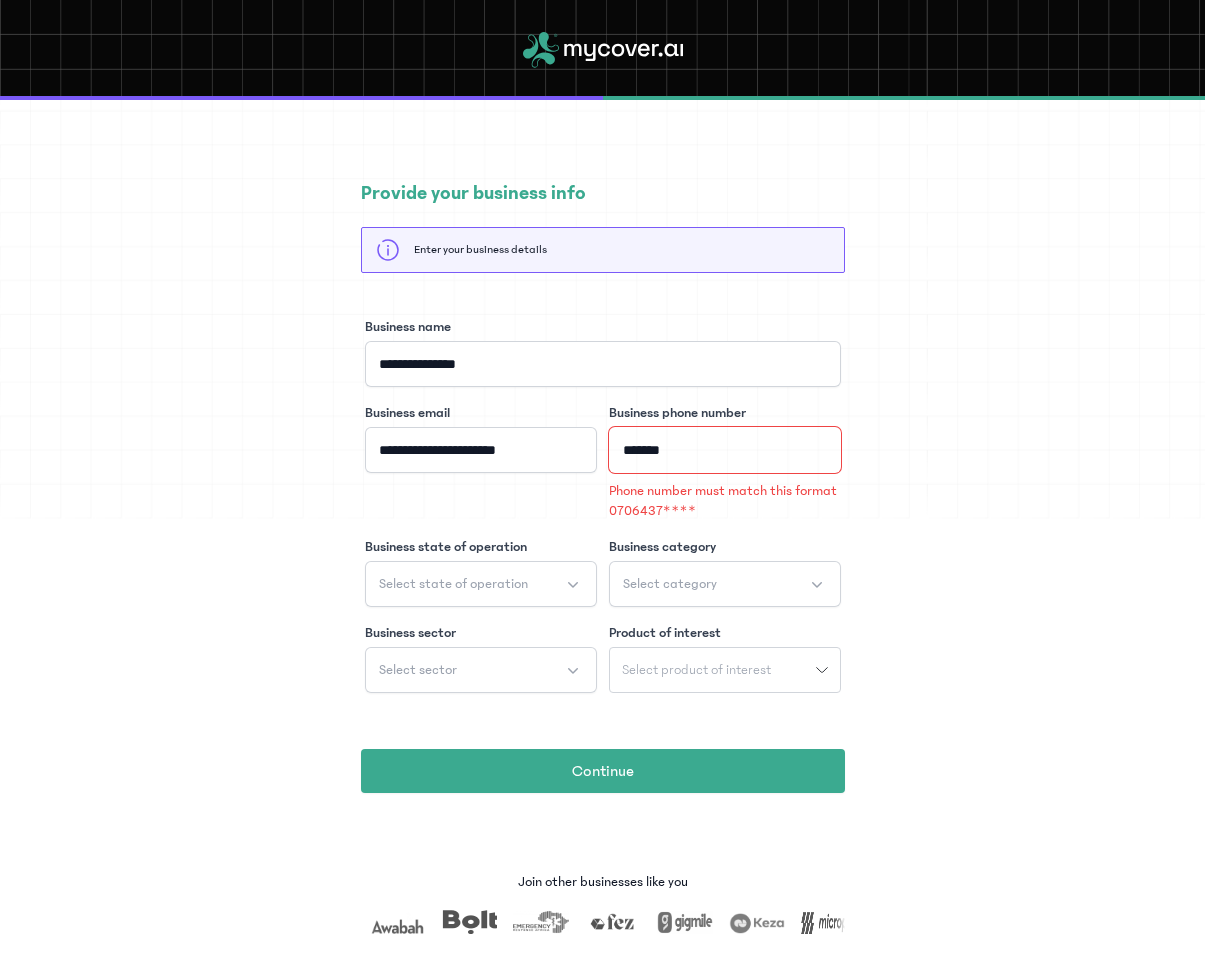 click on "*******" at bounding box center (725, 450) 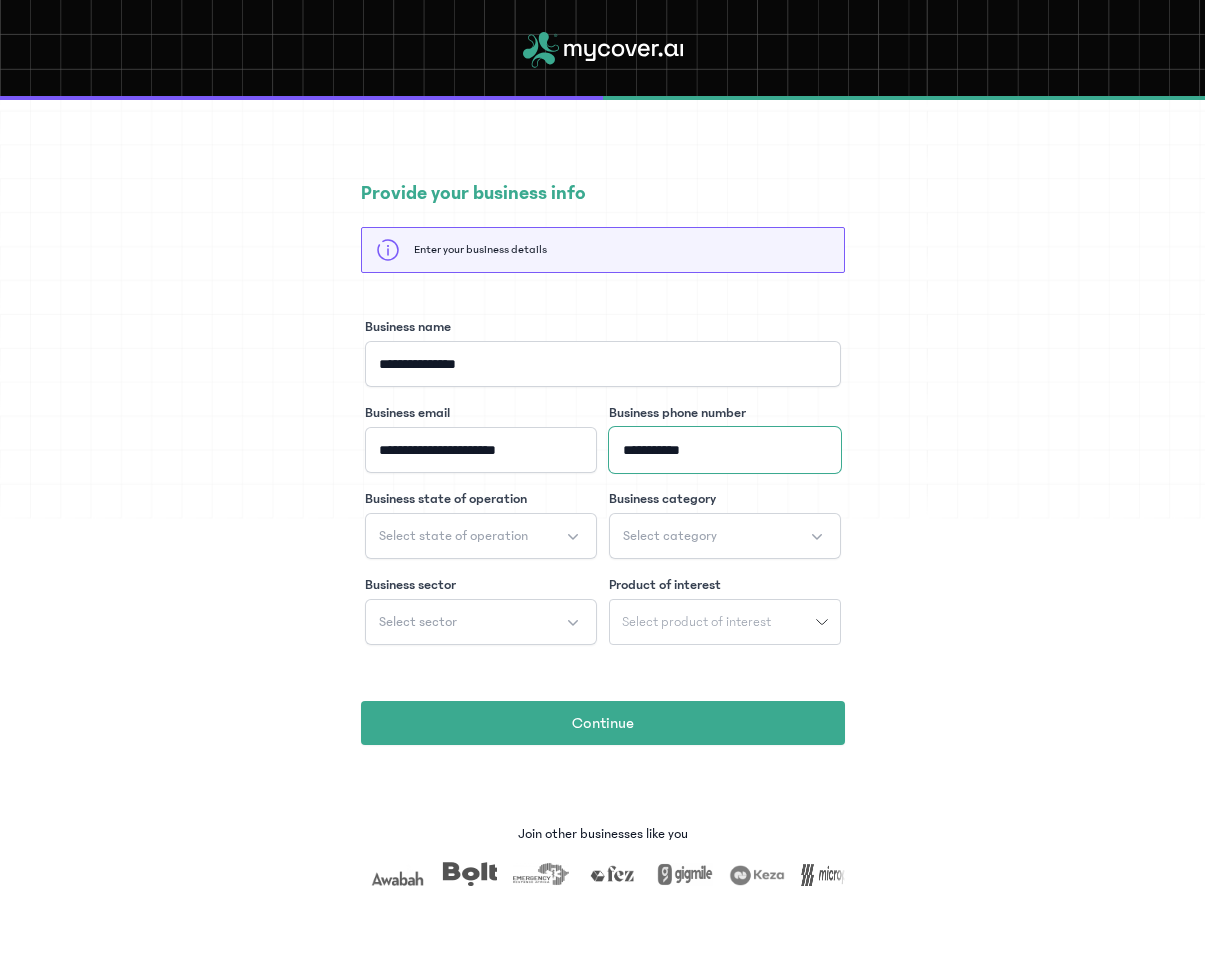 type on "**********" 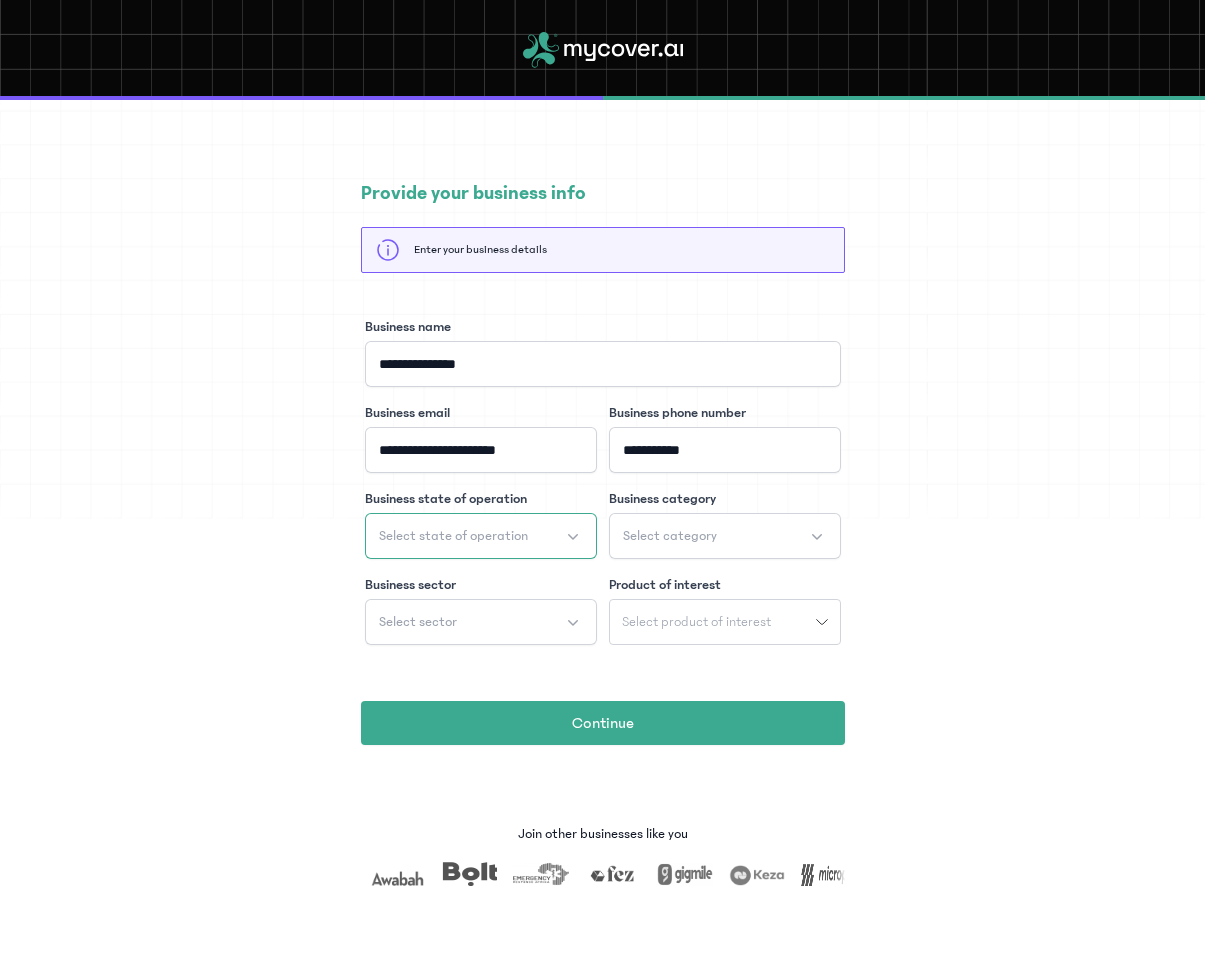 click on "Select state of operation" 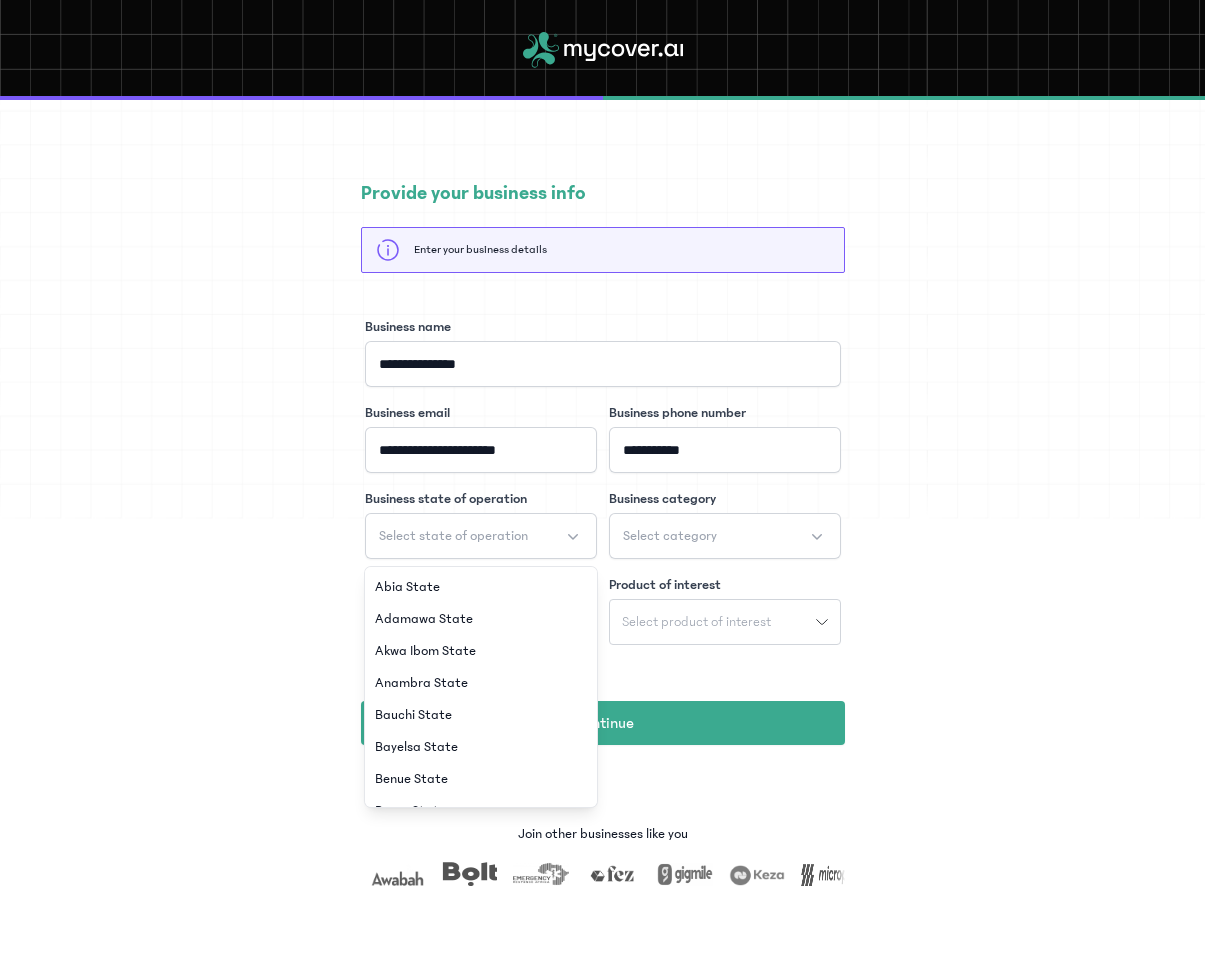 click on "**********" 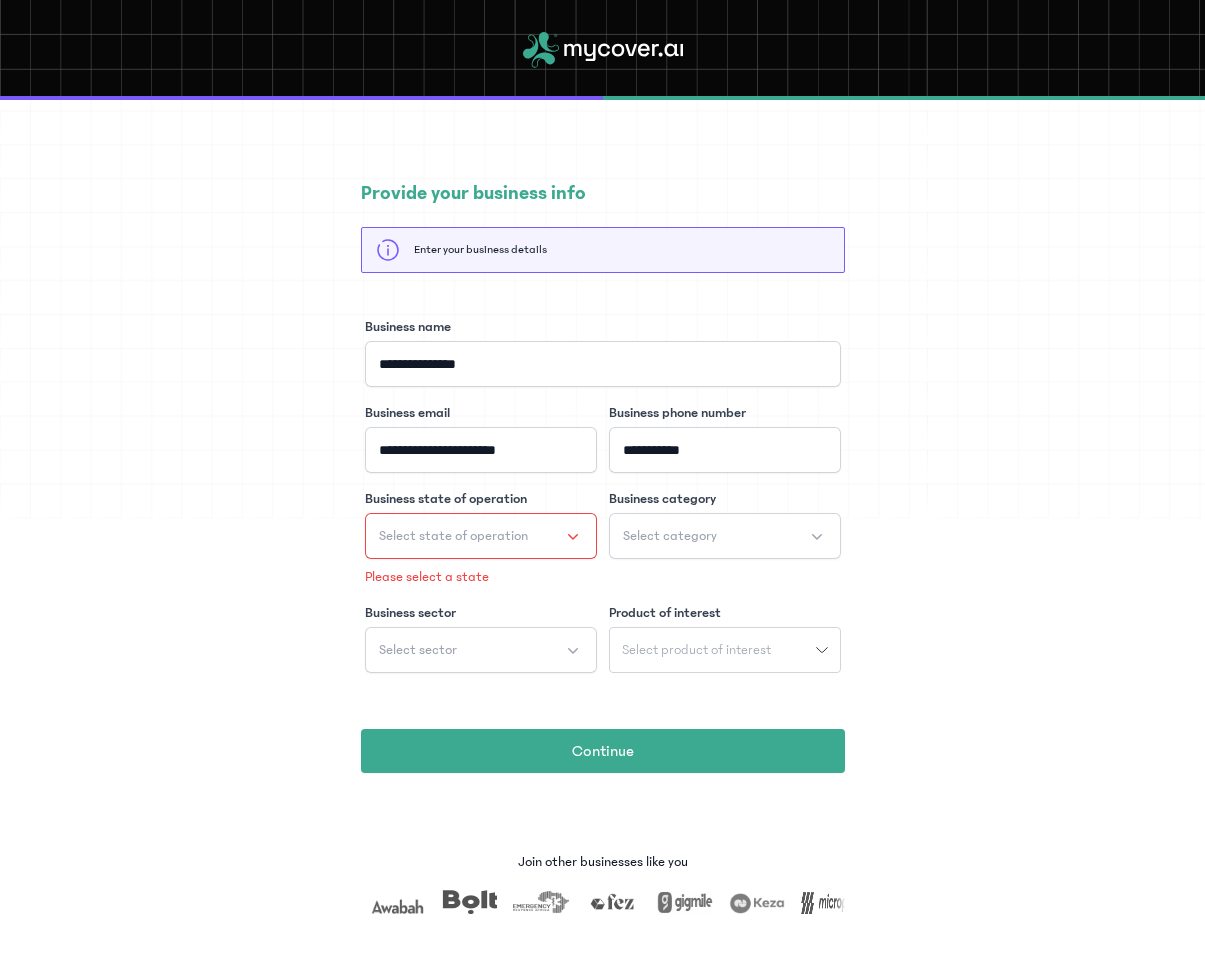 click on "**********" 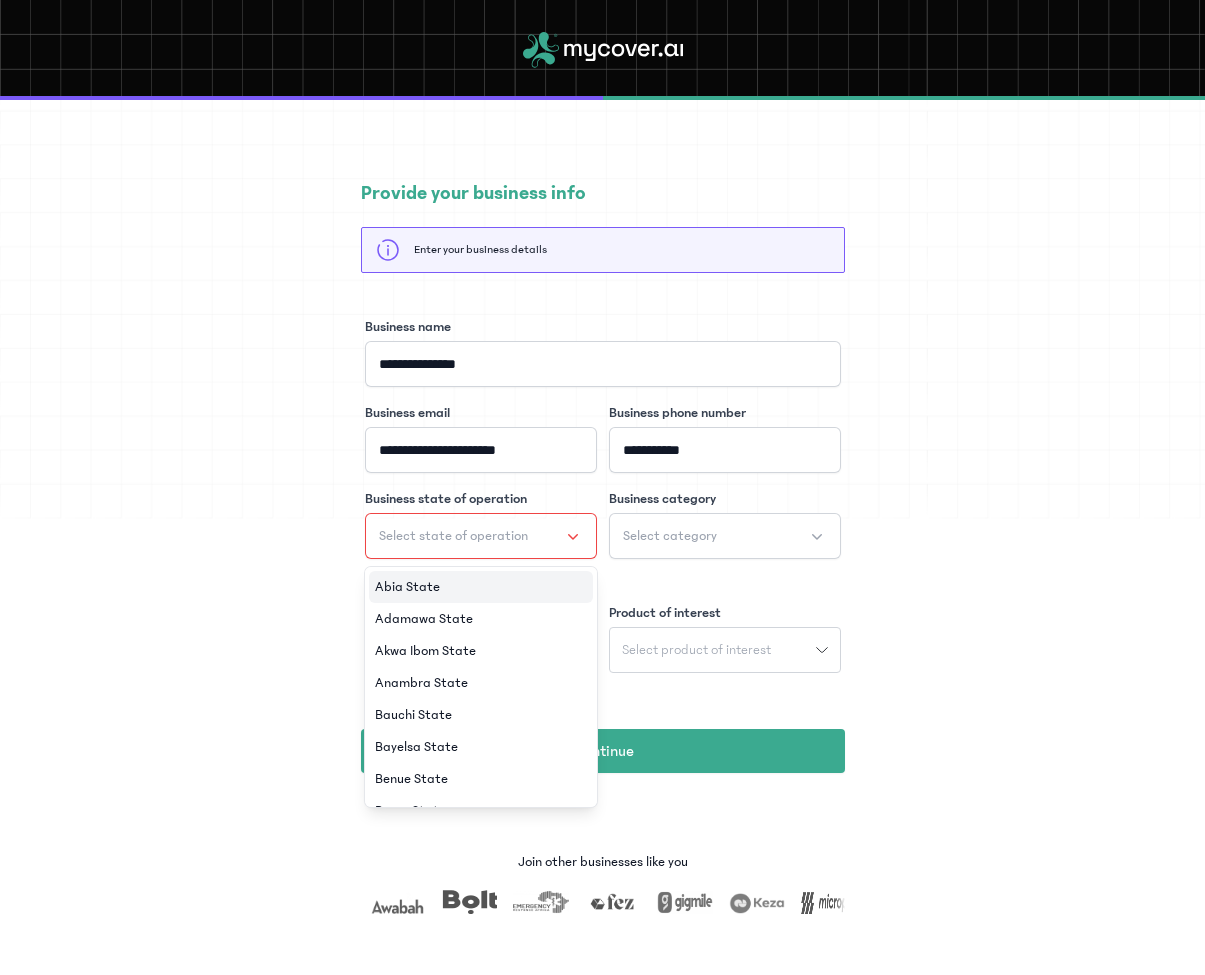 click on "Abia State" 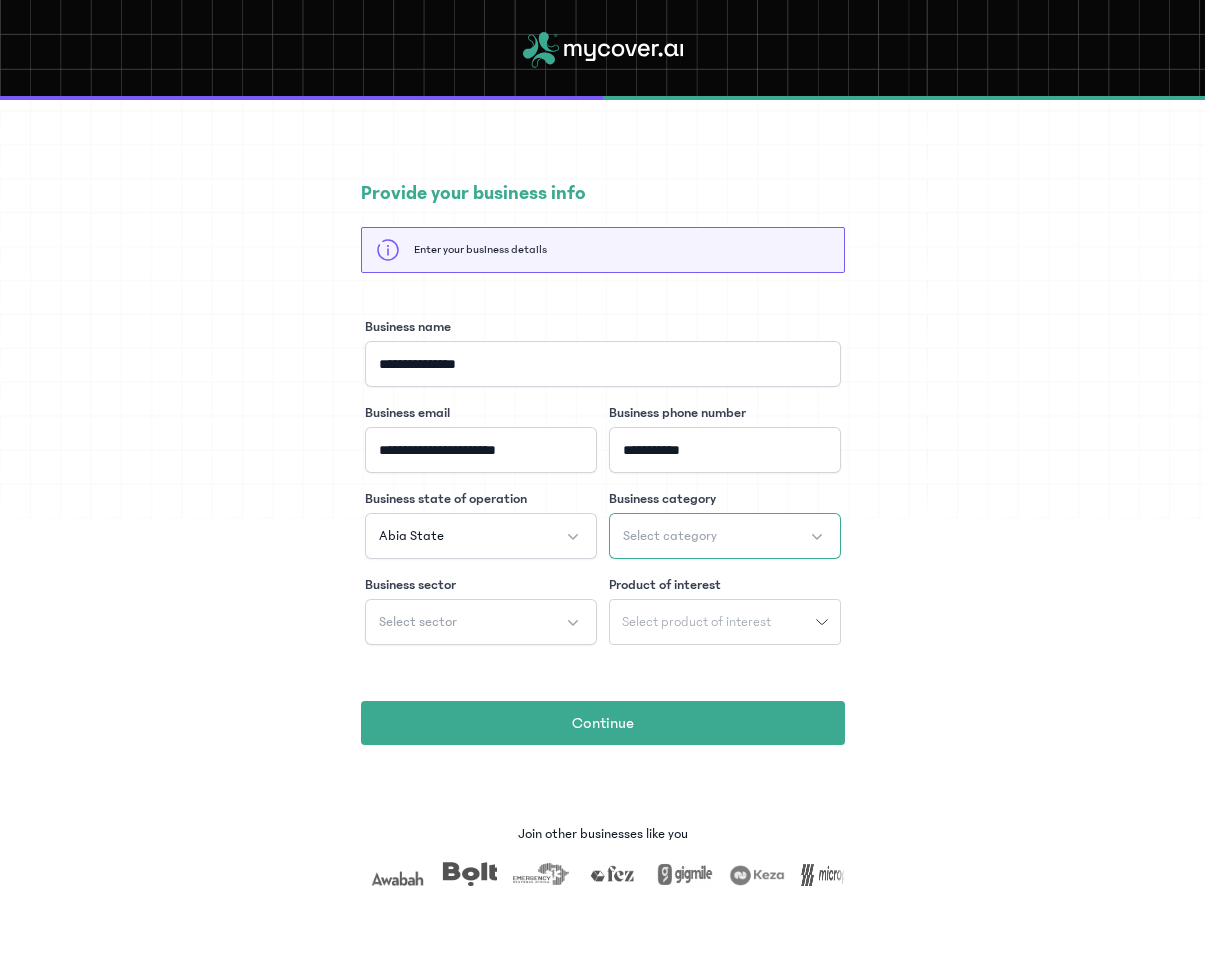 click on "Select category" 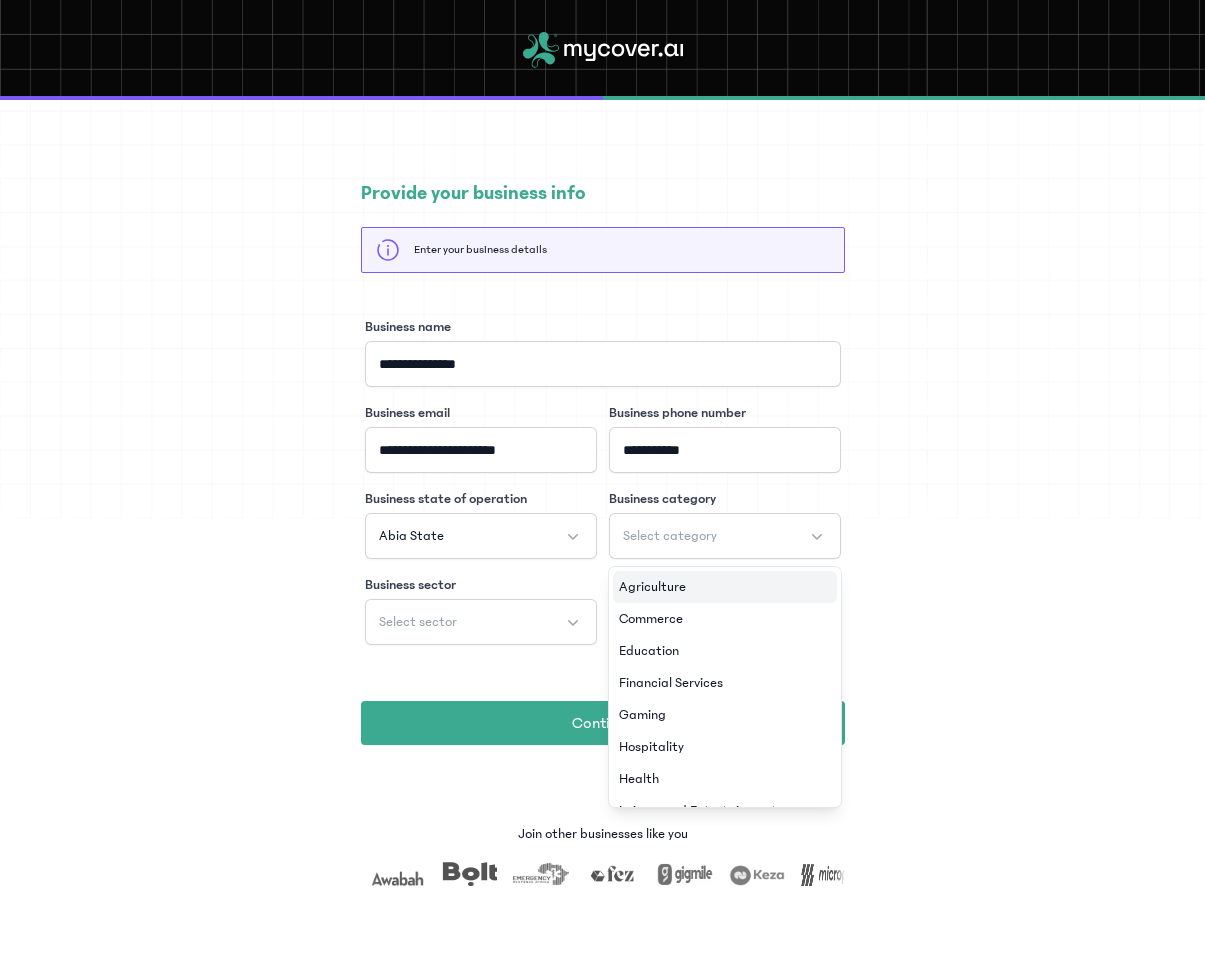 click on "Agriculture" 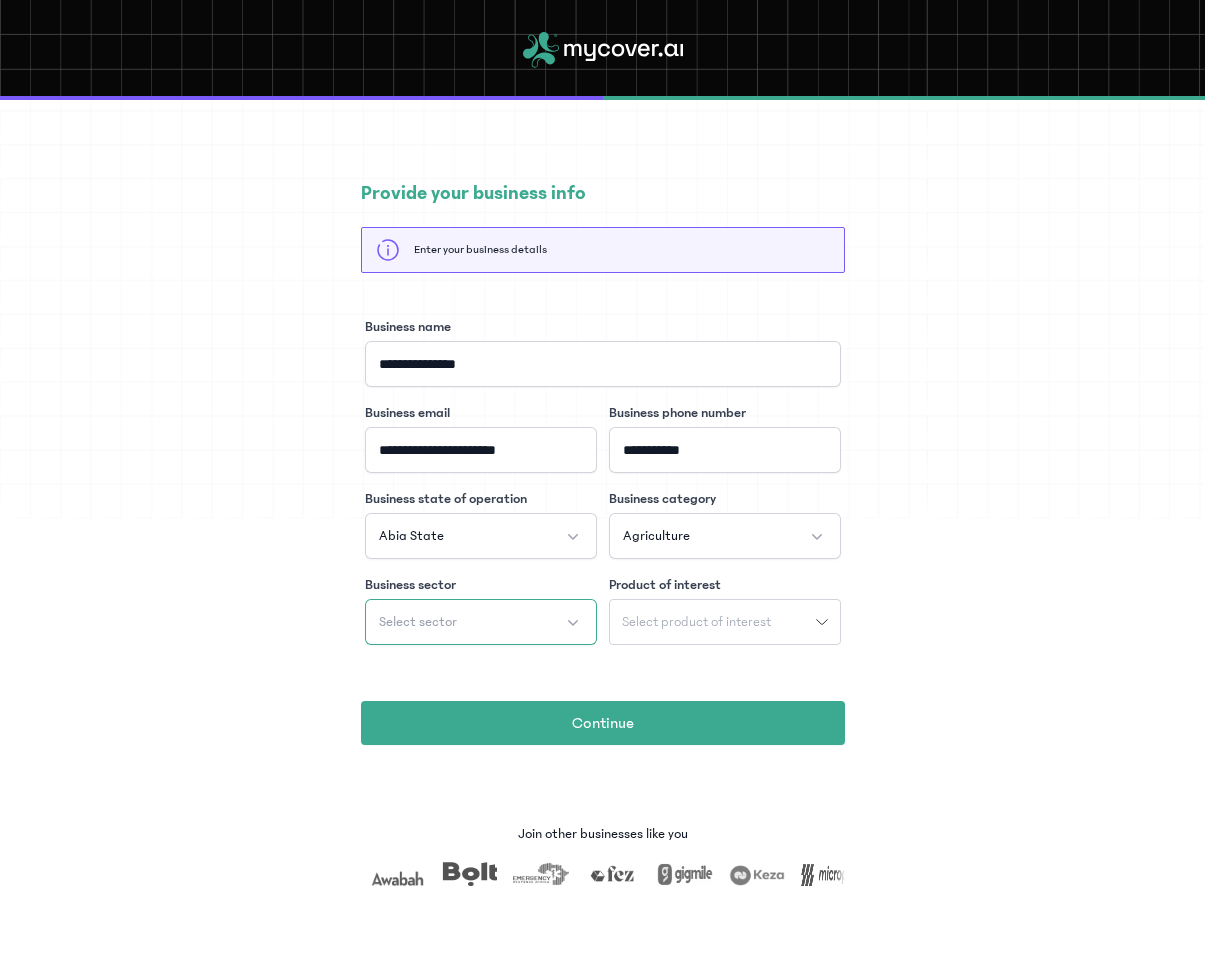 click on "Select sector" 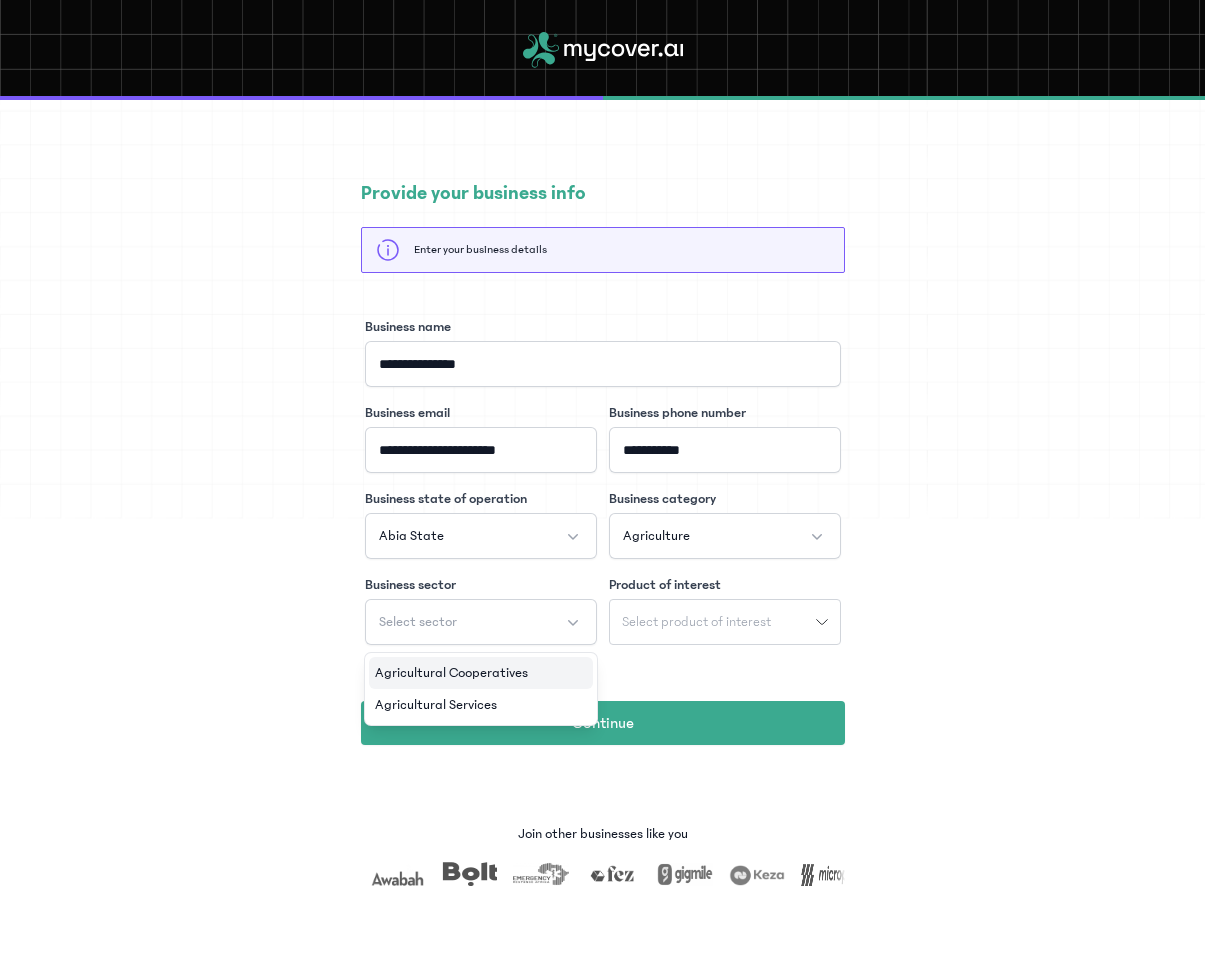click on "Agricultural Cooperatives" 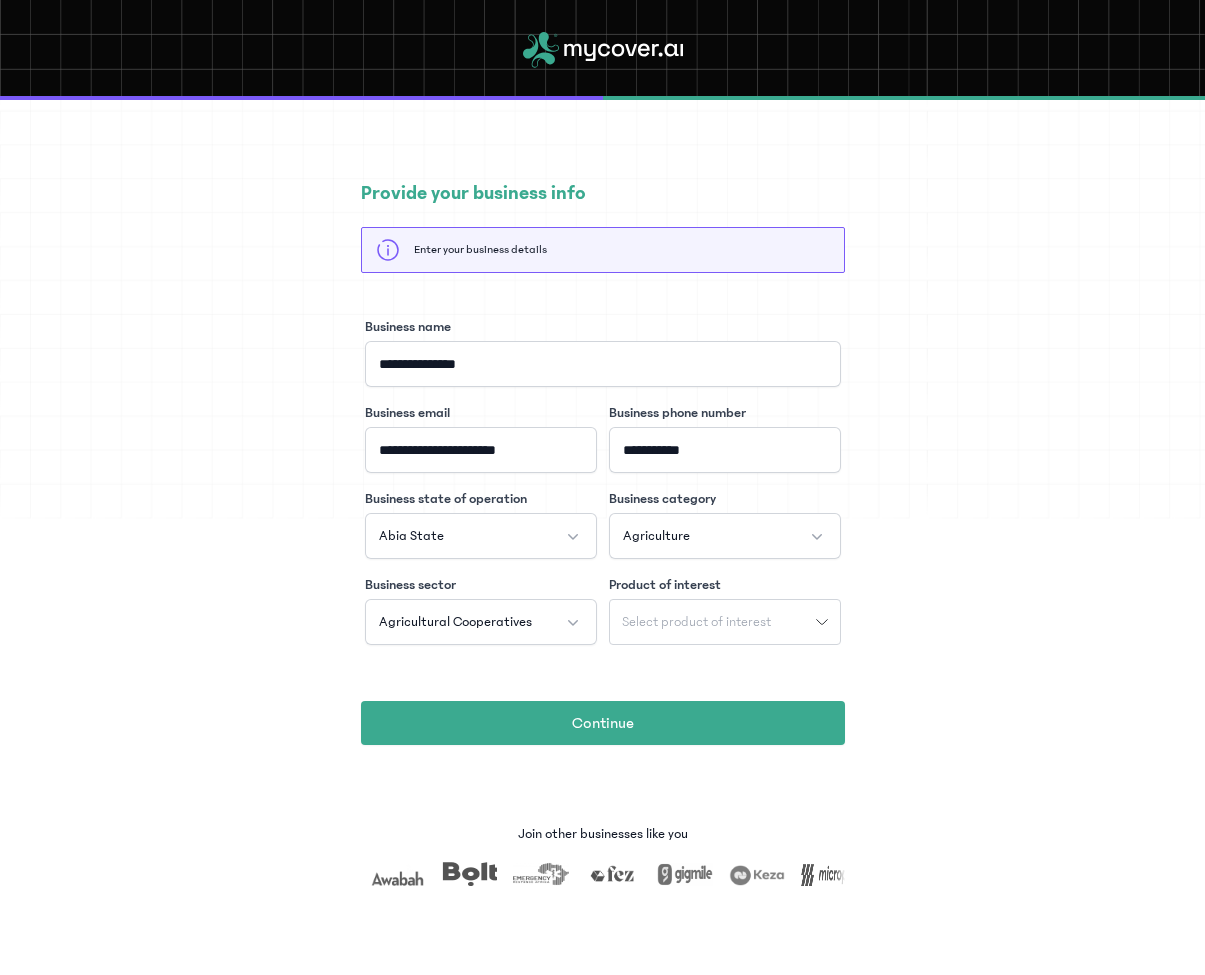 click on "Select product of interest" at bounding box center [696, 622] 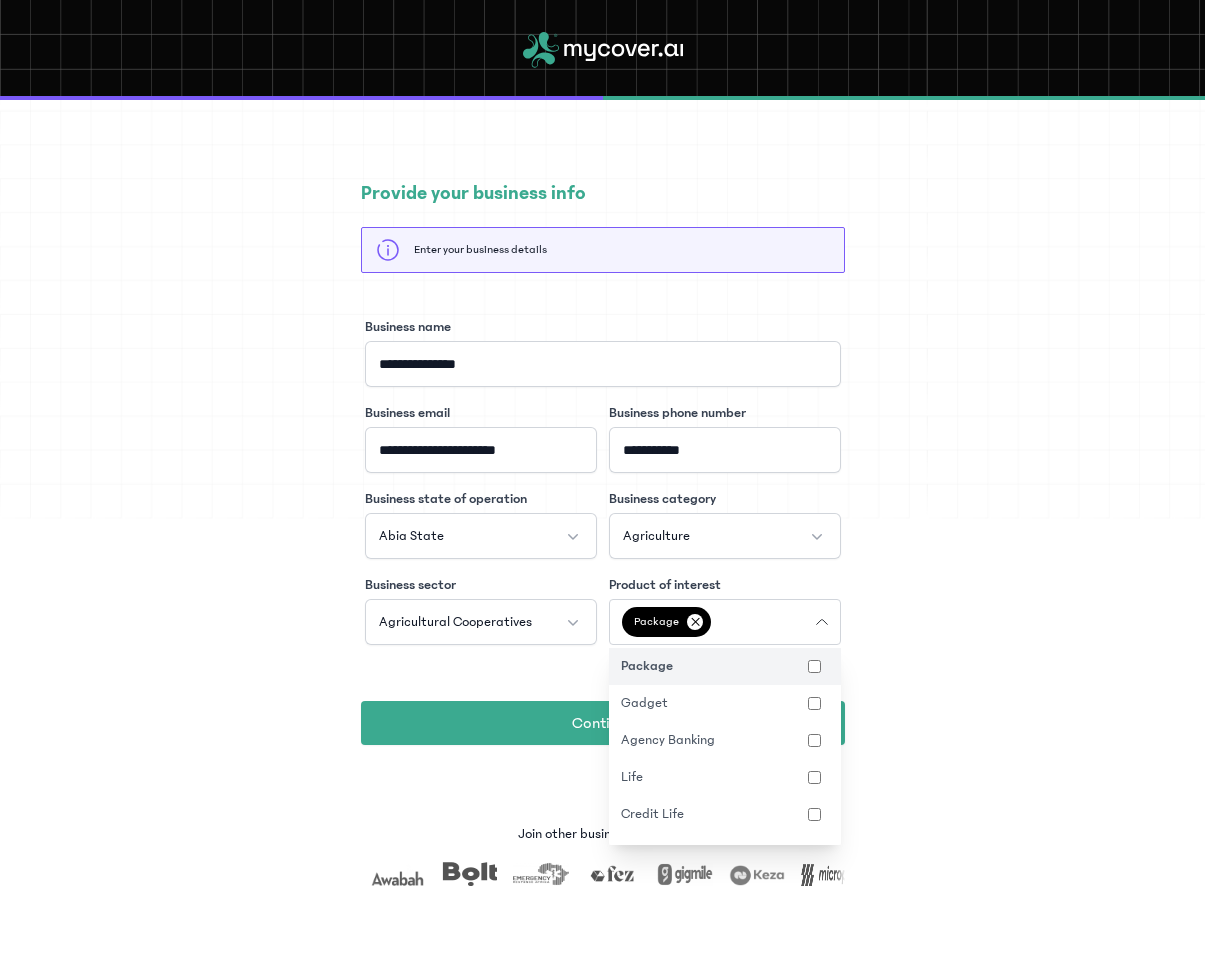 click on "**********" 